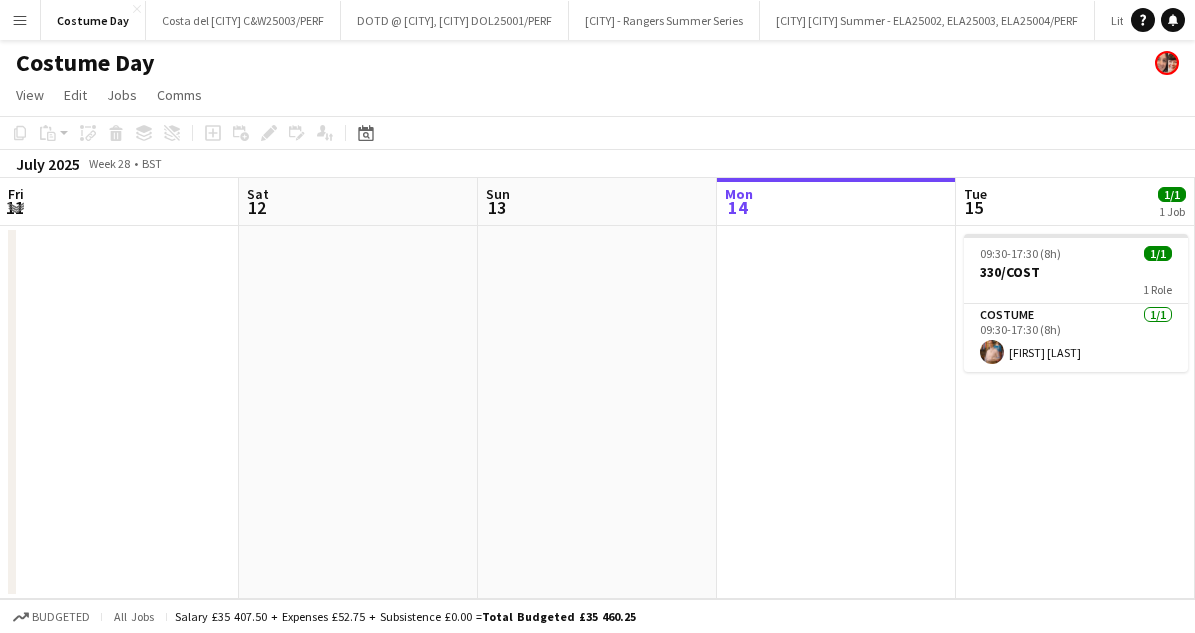 scroll, scrollTop: 0, scrollLeft: 0, axis: both 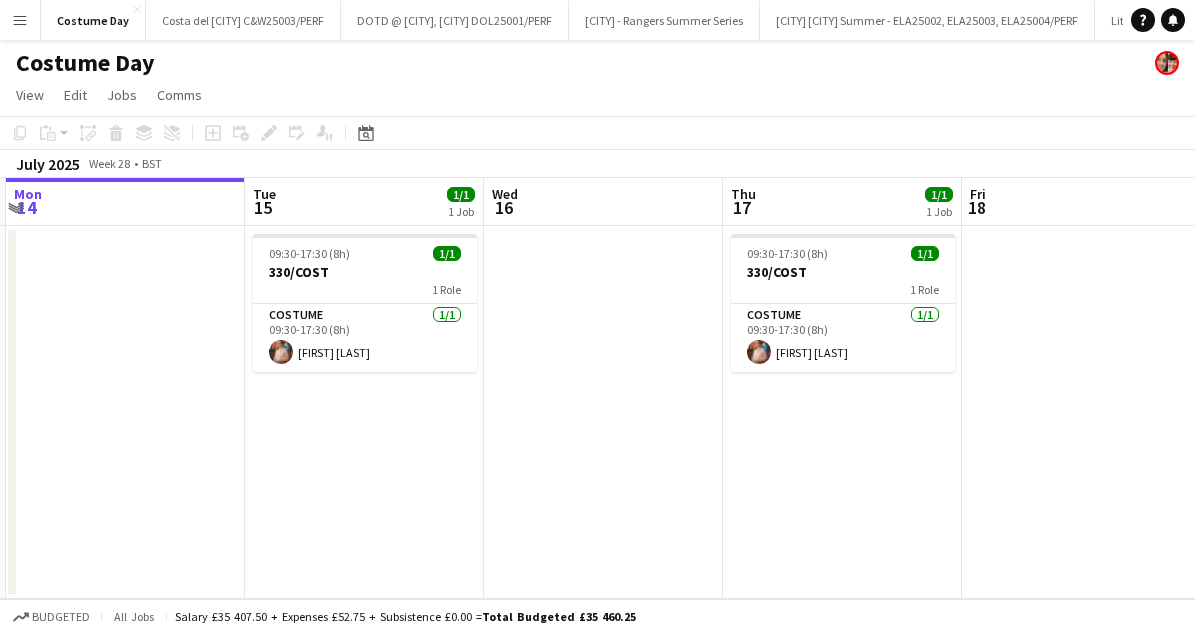 click on "Menu" at bounding box center (20, 20) 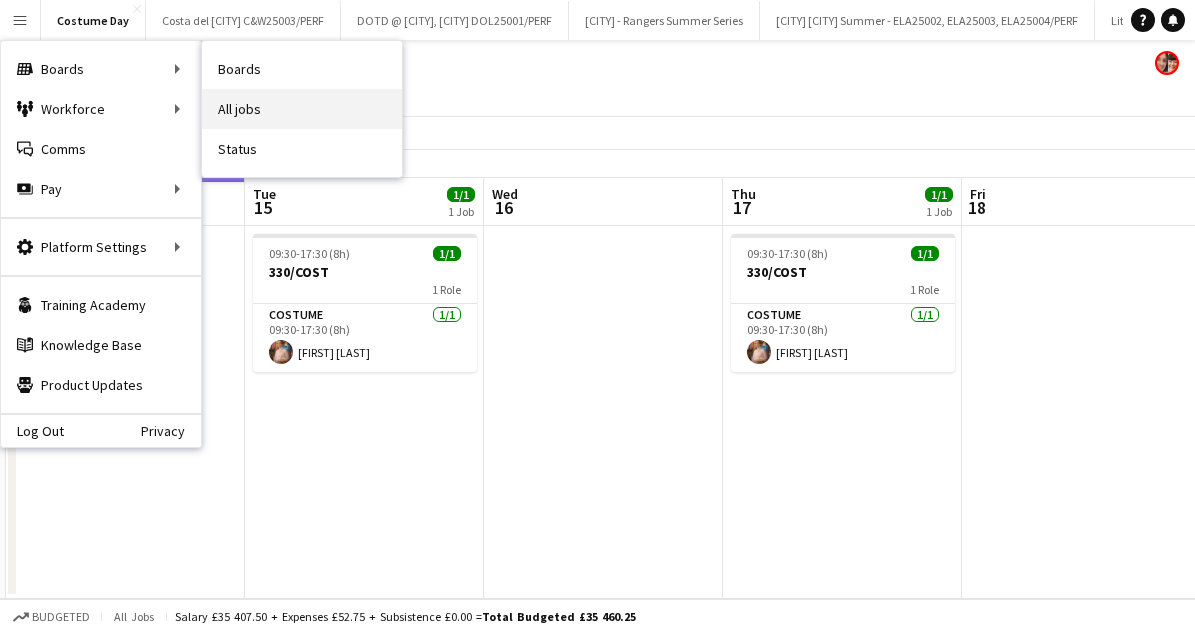 click on "All jobs" at bounding box center (302, 109) 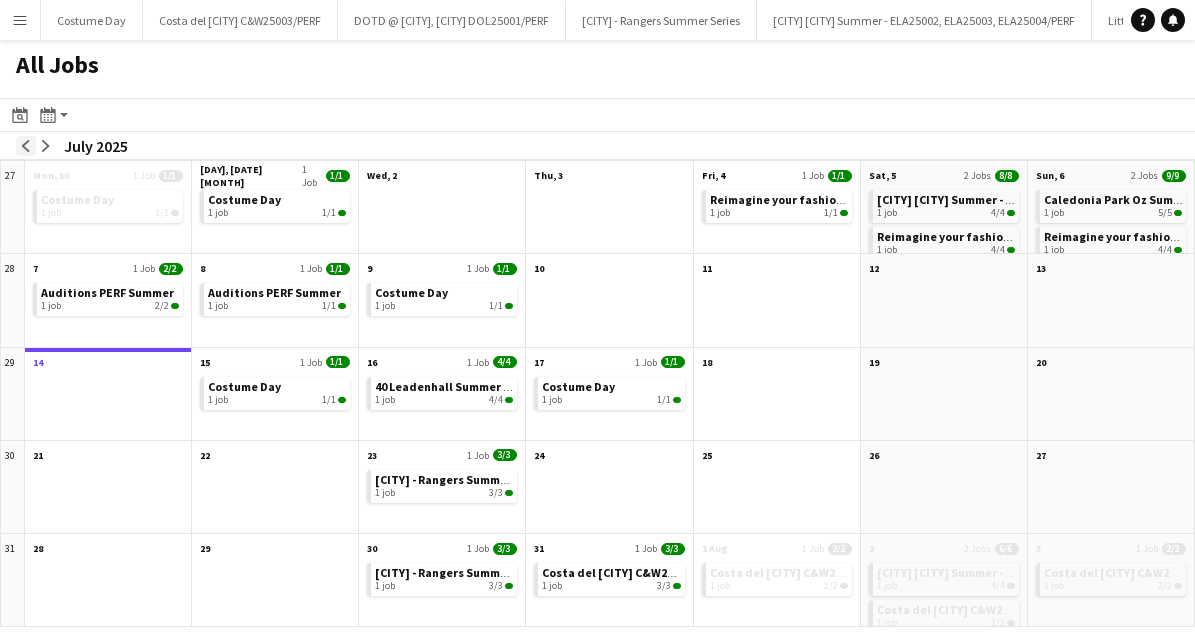 click on "arrow-left" 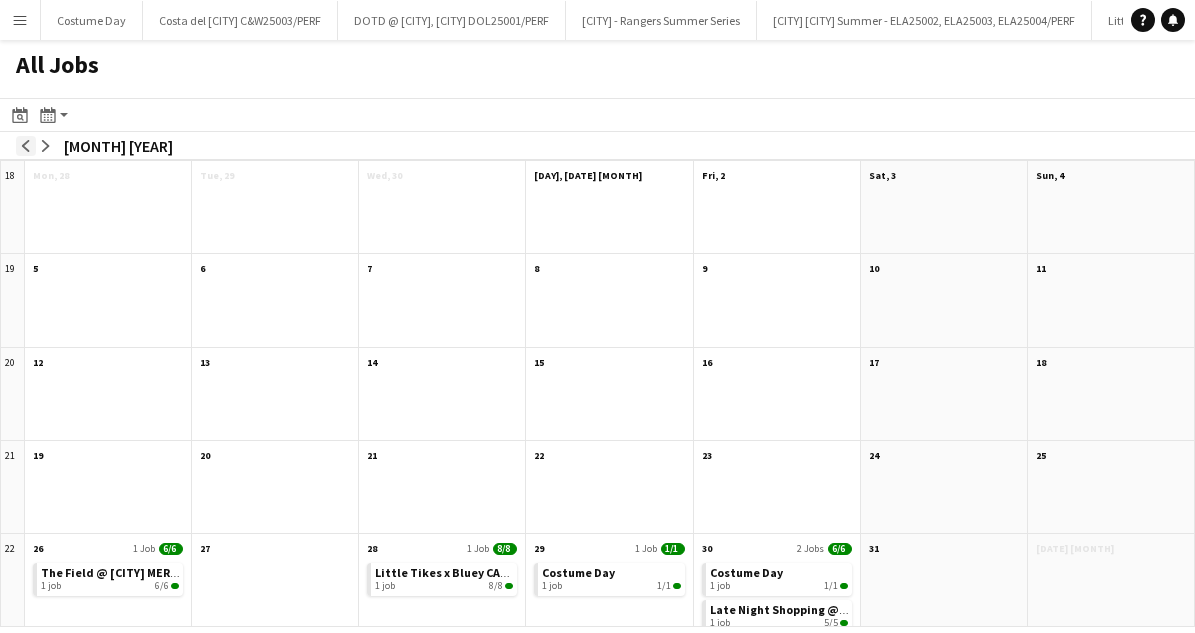click on "arrow-left" 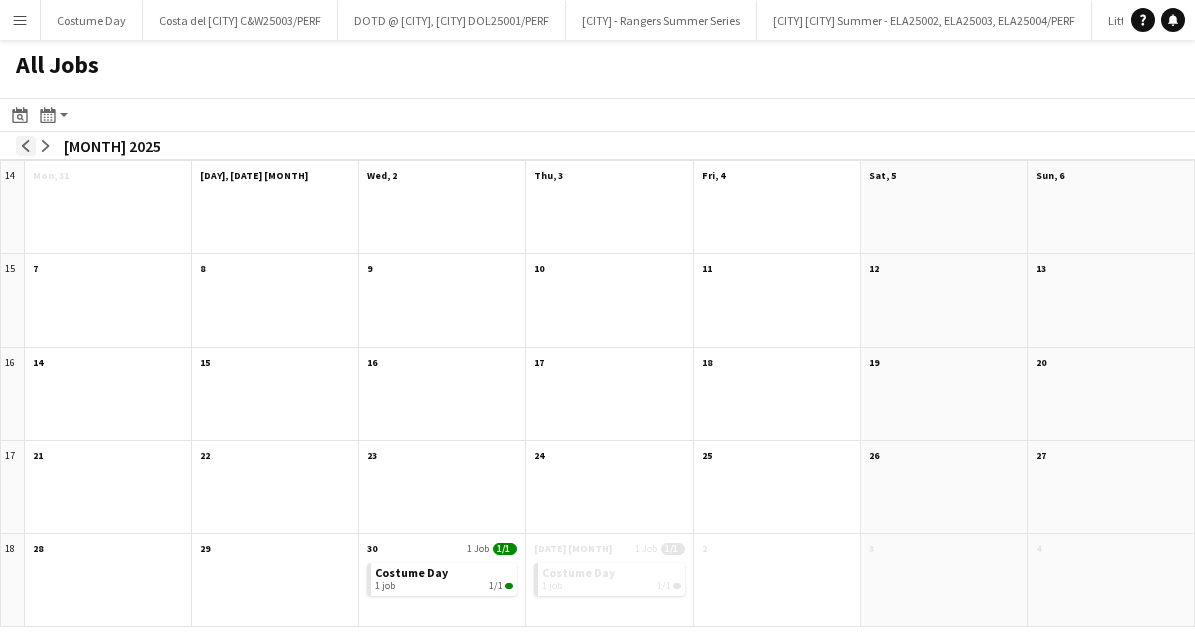 click on "arrow-left" 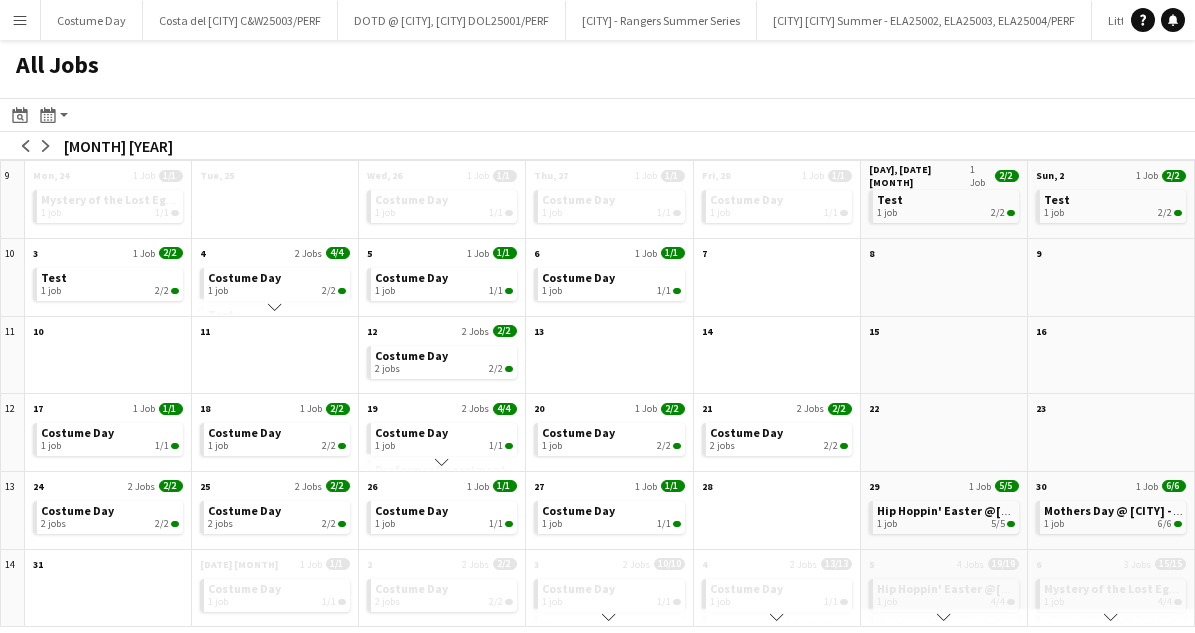 click on "arrow-left
arrow-right
[MONTH] [YEAR]" 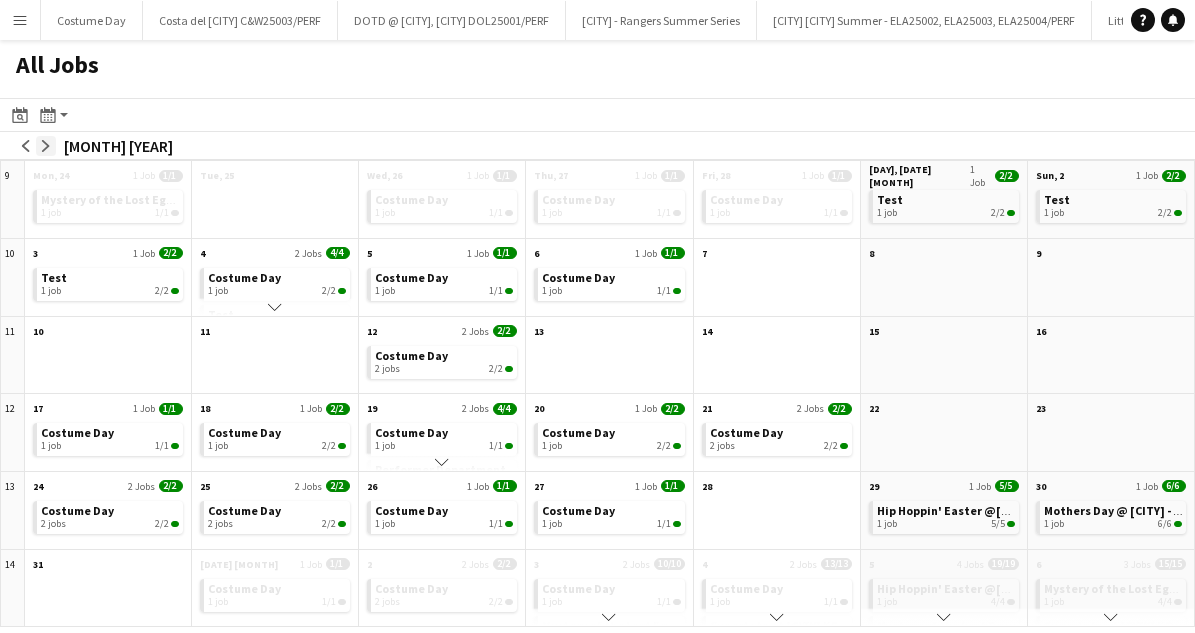 click on "arrow-right" 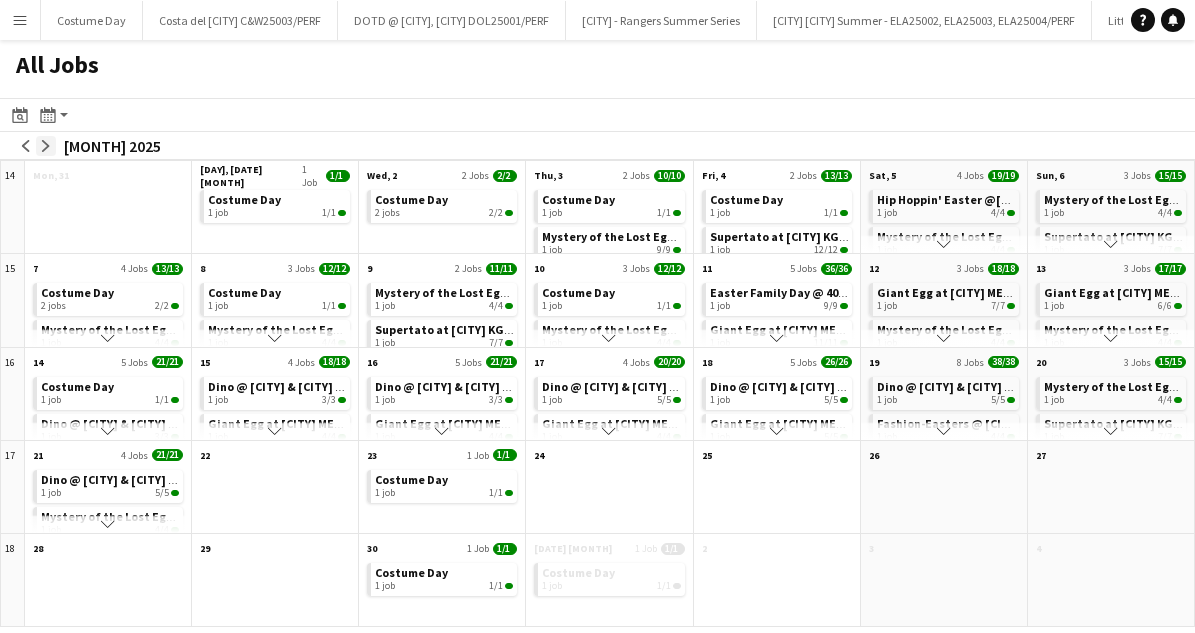 click on "arrow-right" 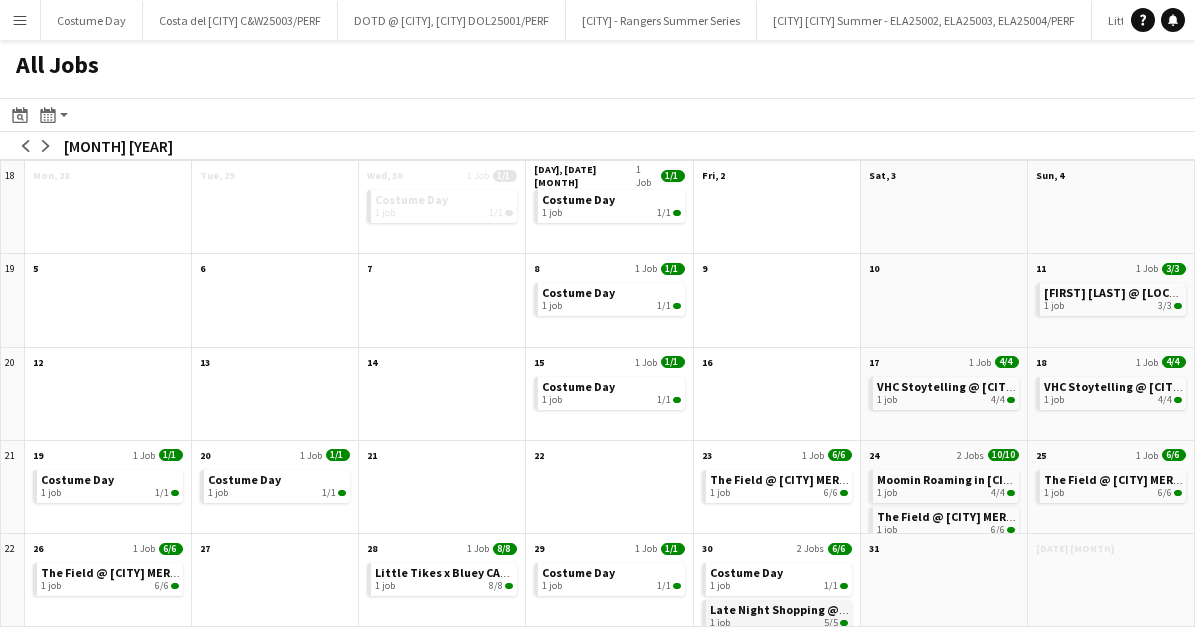 click on "Late Night Shopping @ [CITY] - SDO25001 & SDO25002" 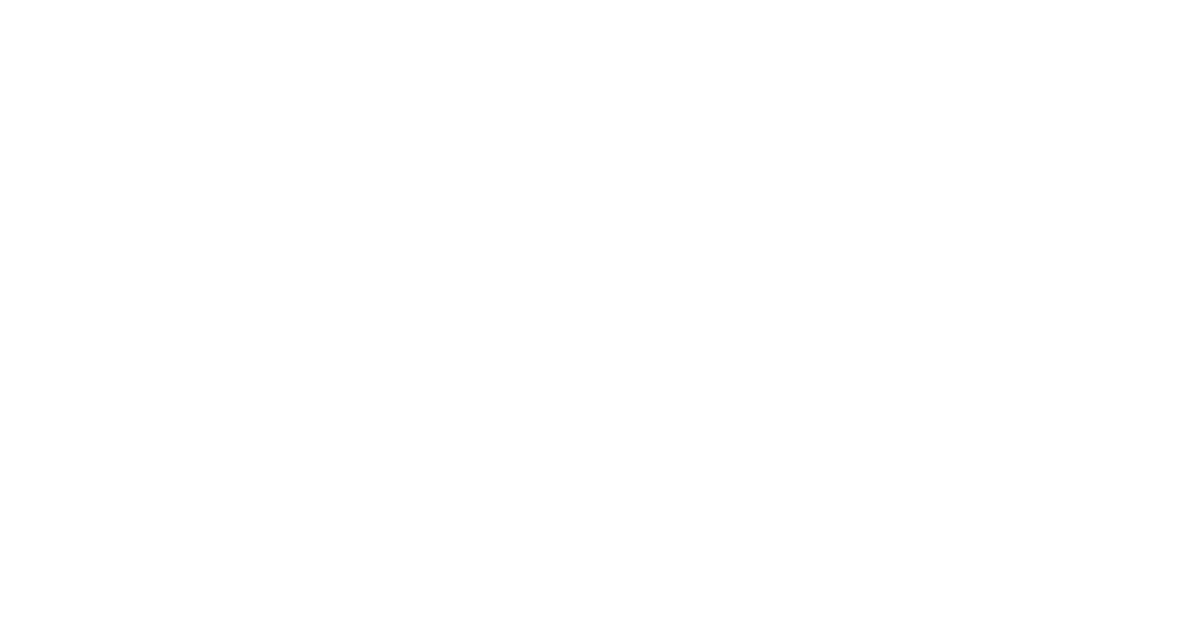 scroll, scrollTop: 0, scrollLeft: 0, axis: both 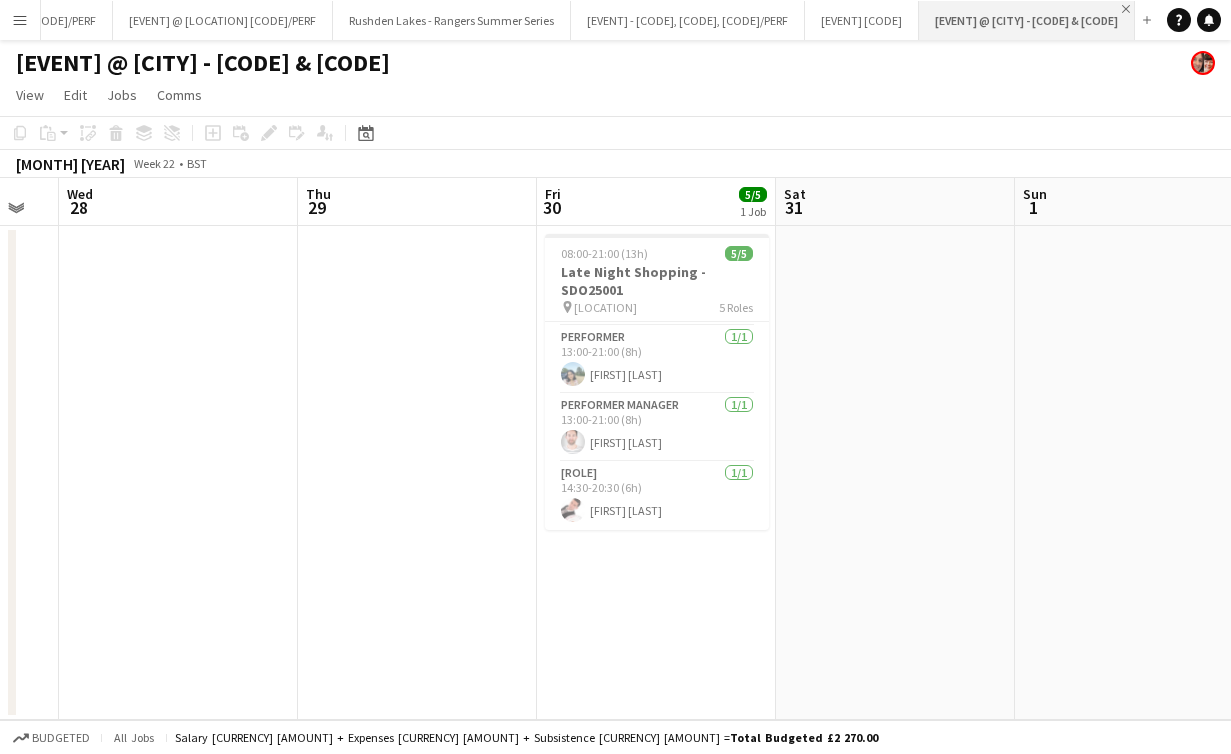 click on "Close" at bounding box center (1126, 9) 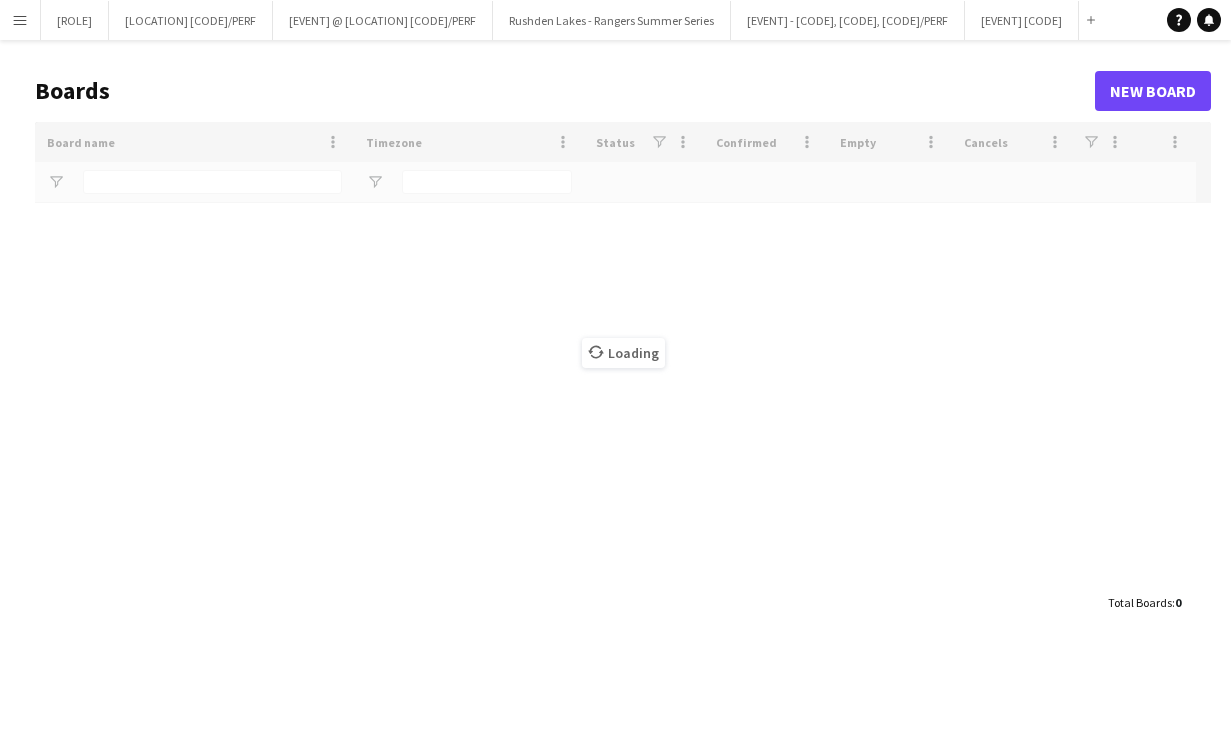 scroll, scrollTop: 0, scrollLeft: 280, axis: horizontal 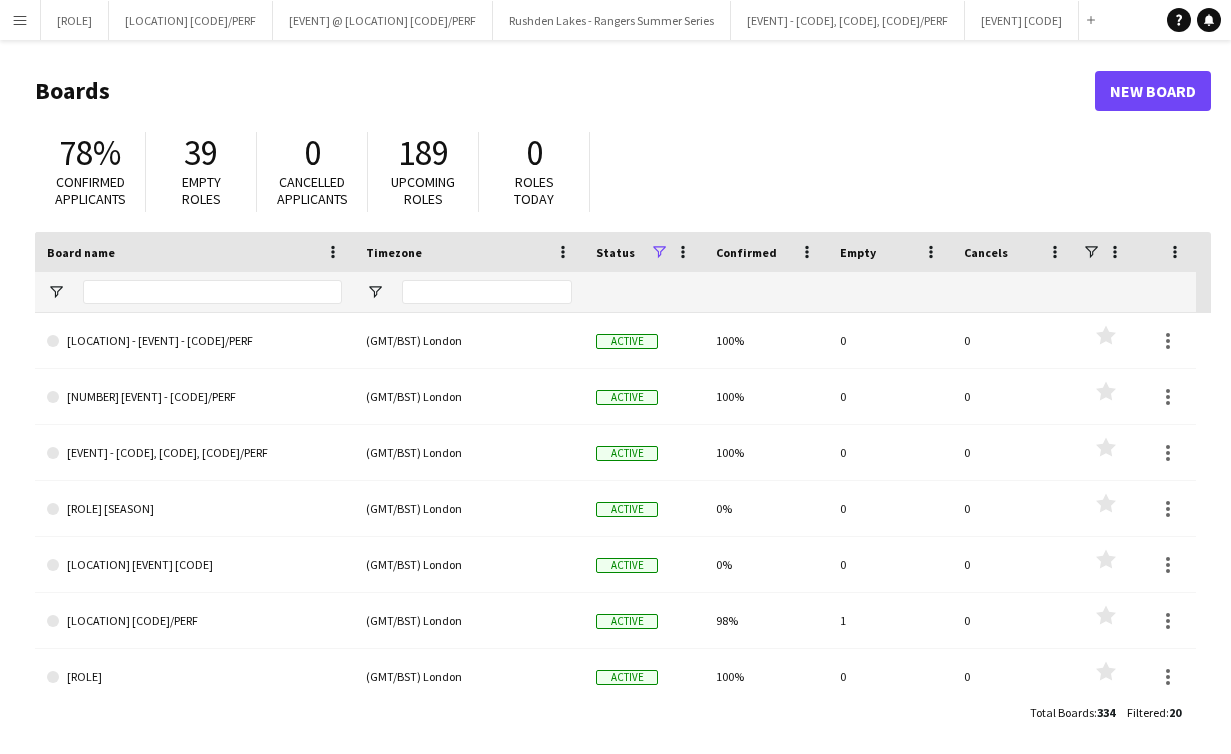 click on "Menu" at bounding box center [20, 20] 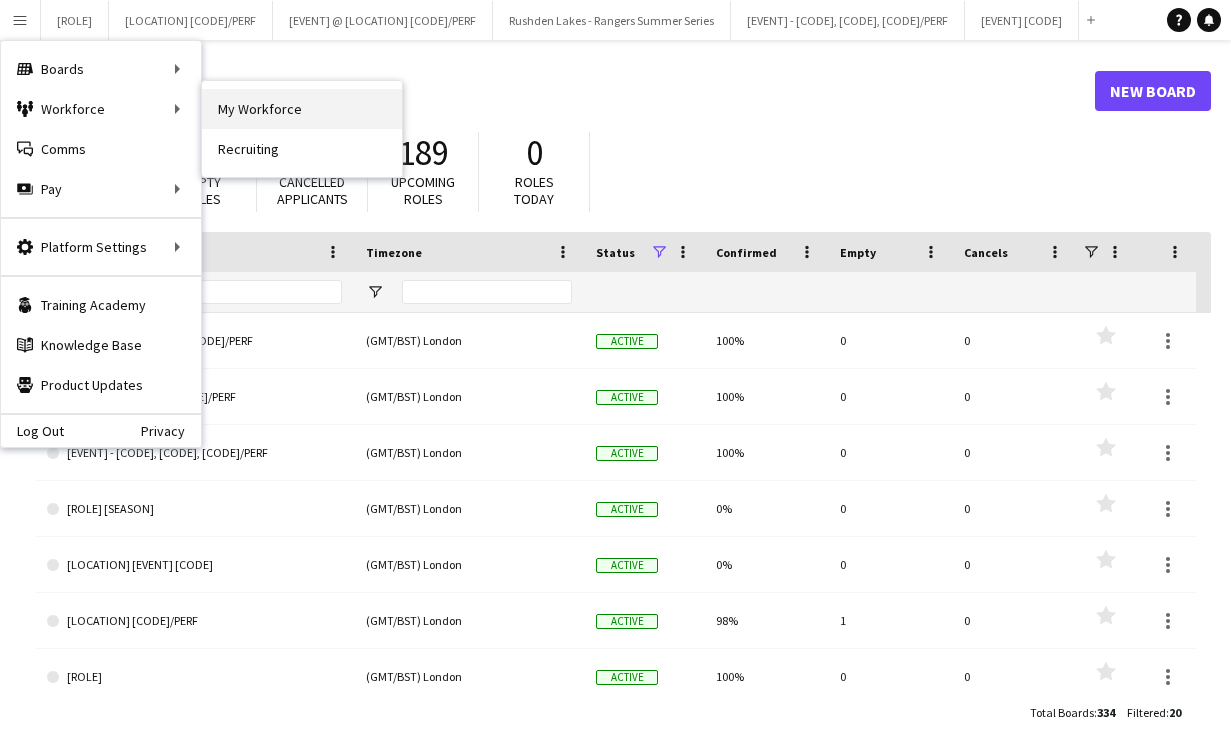 click on "My Workforce" at bounding box center [302, 109] 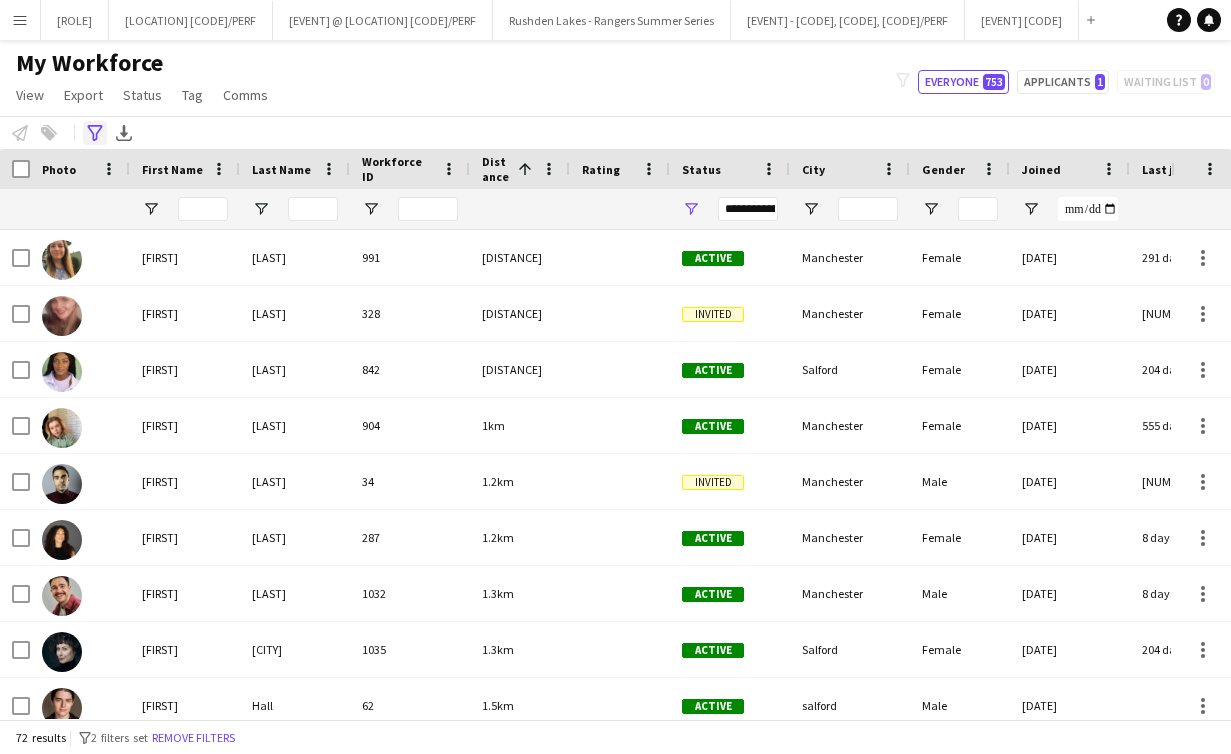 click on "Advanced filters" 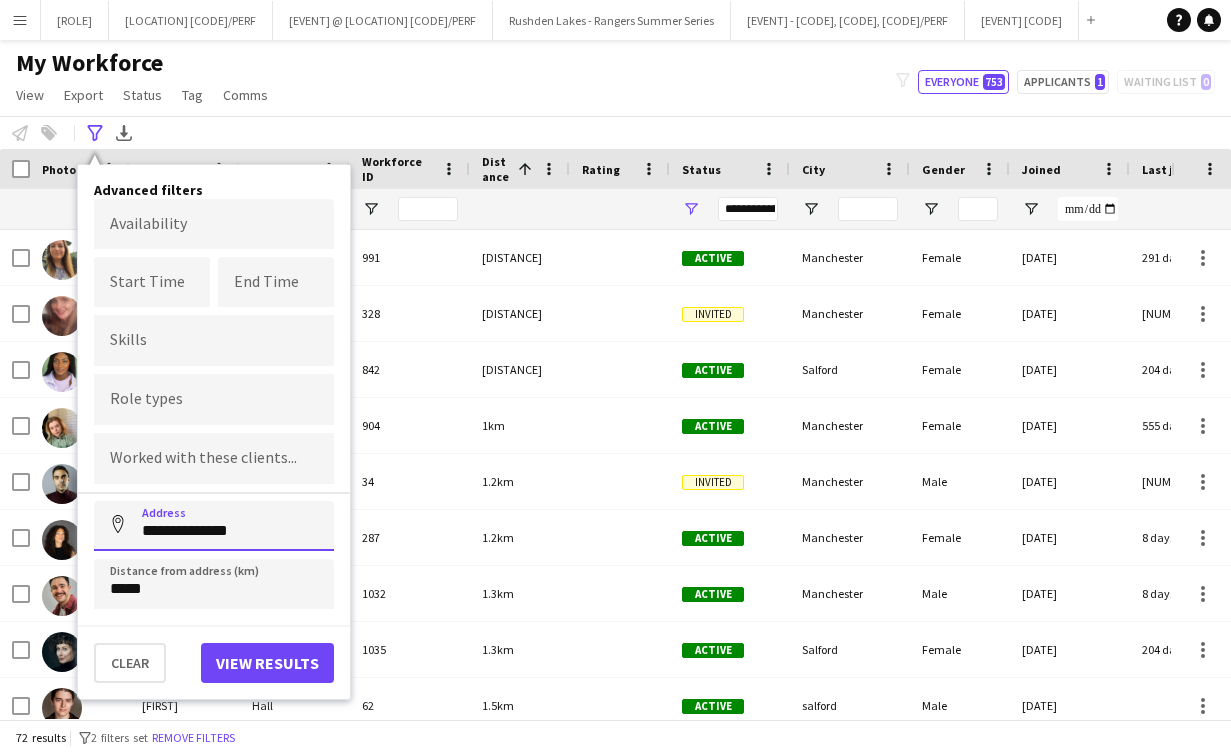 drag, startPoint x: 270, startPoint y: 533, endPoint x: 117, endPoint y: 532, distance: 153.00327 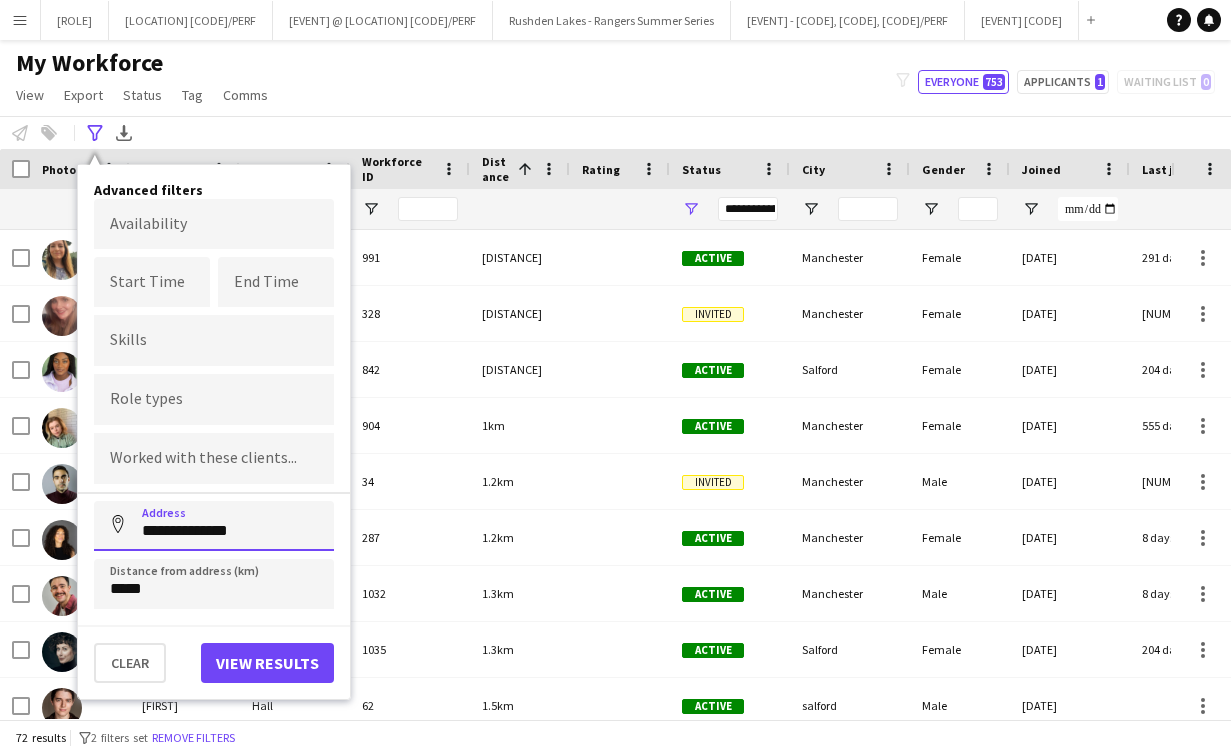 click on "**********" at bounding box center [214, 526] 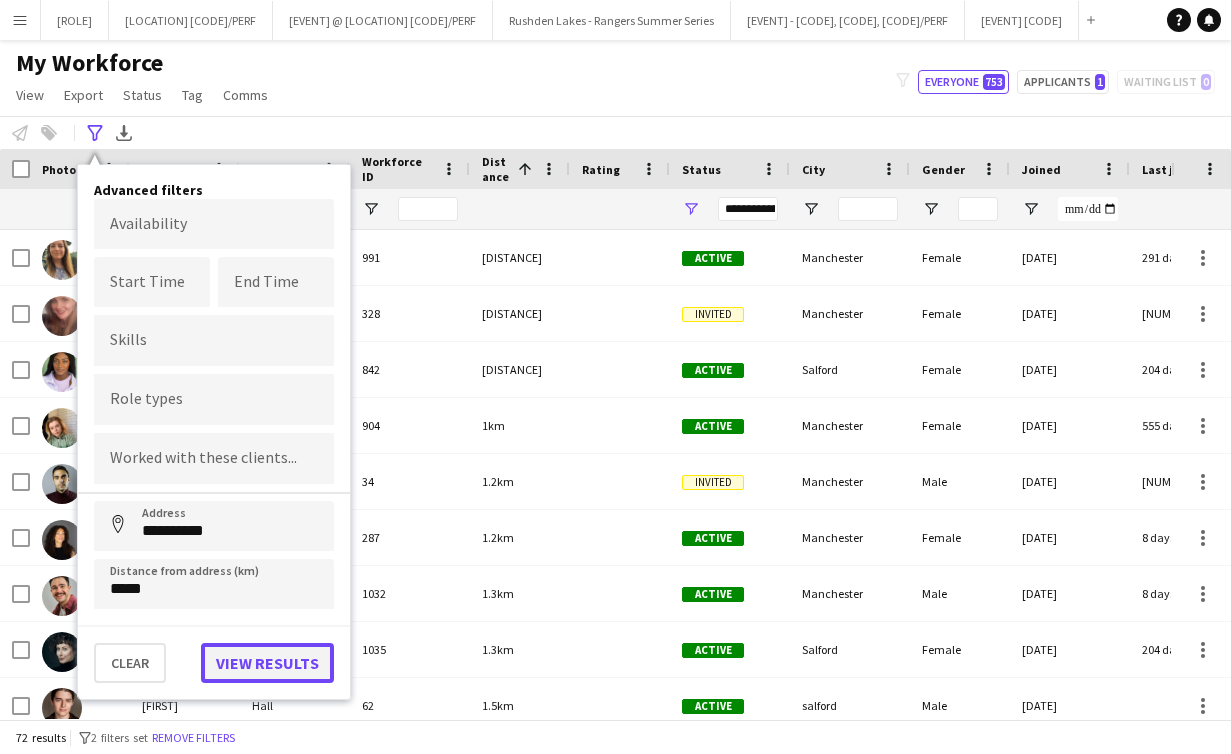 click on "View results" at bounding box center (267, 663) 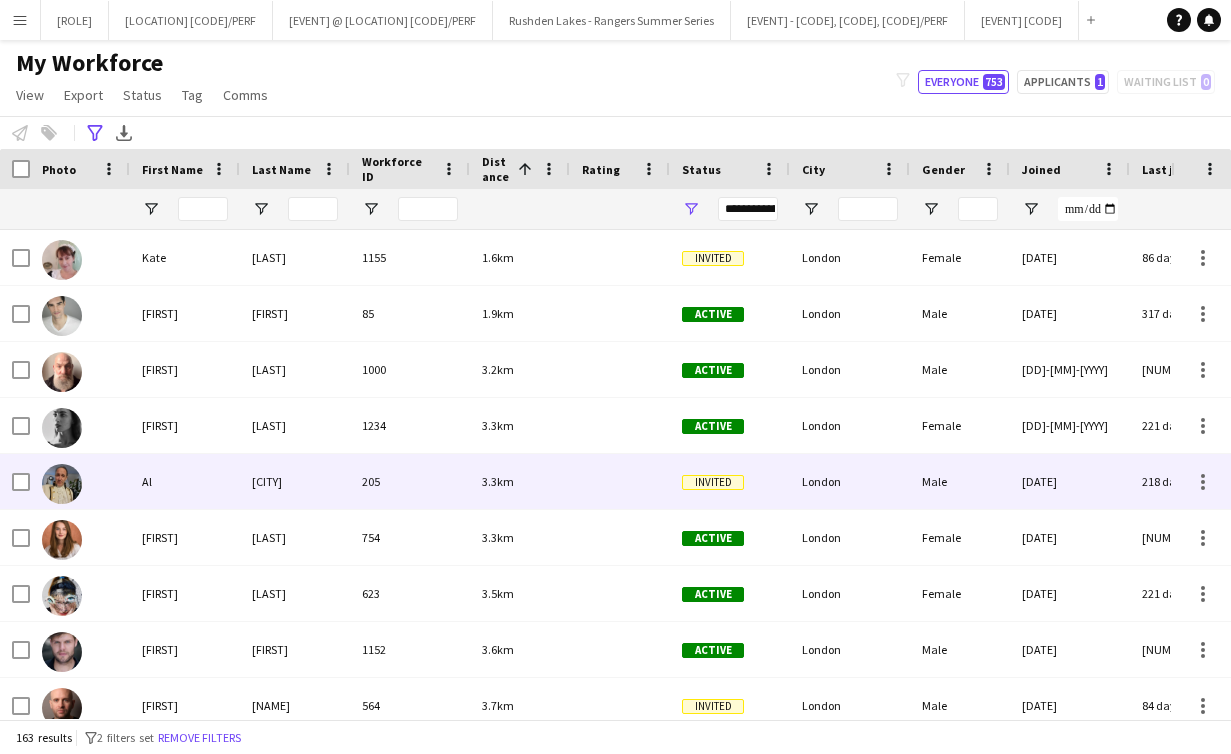 scroll, scrollTop: 71, scrollLeft: 0, axis: vertical 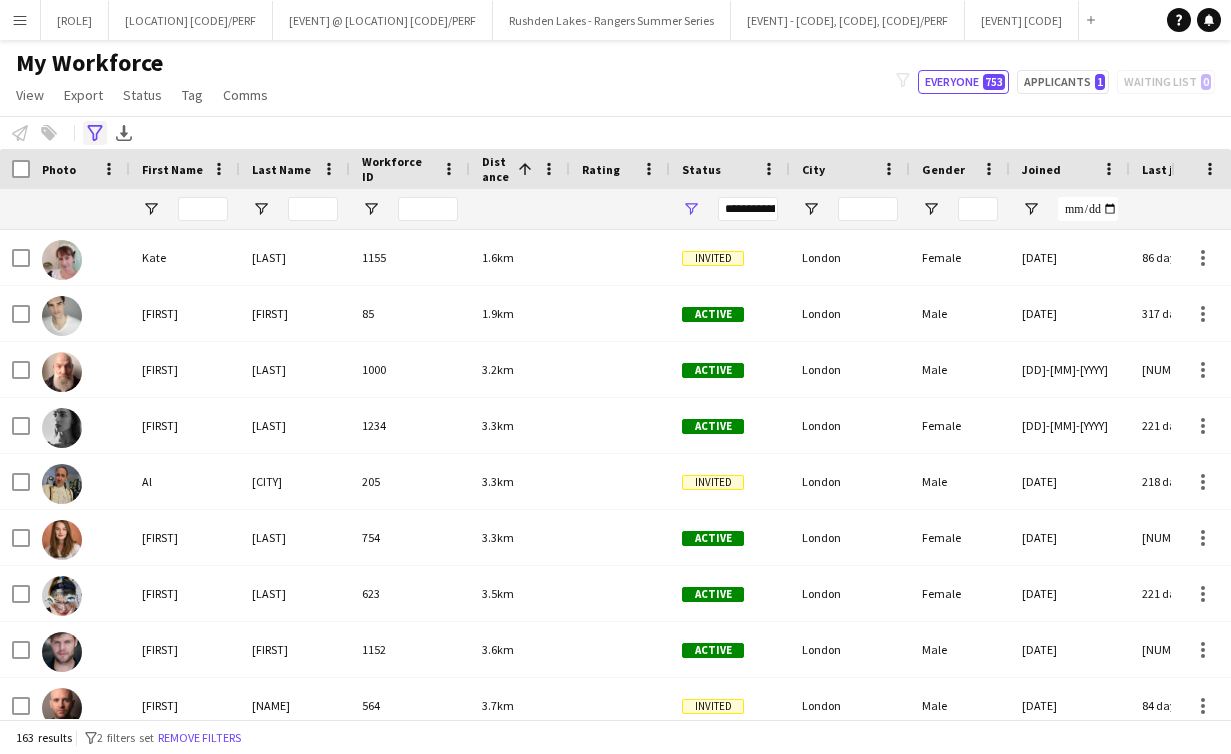 click on "Advanced filters" 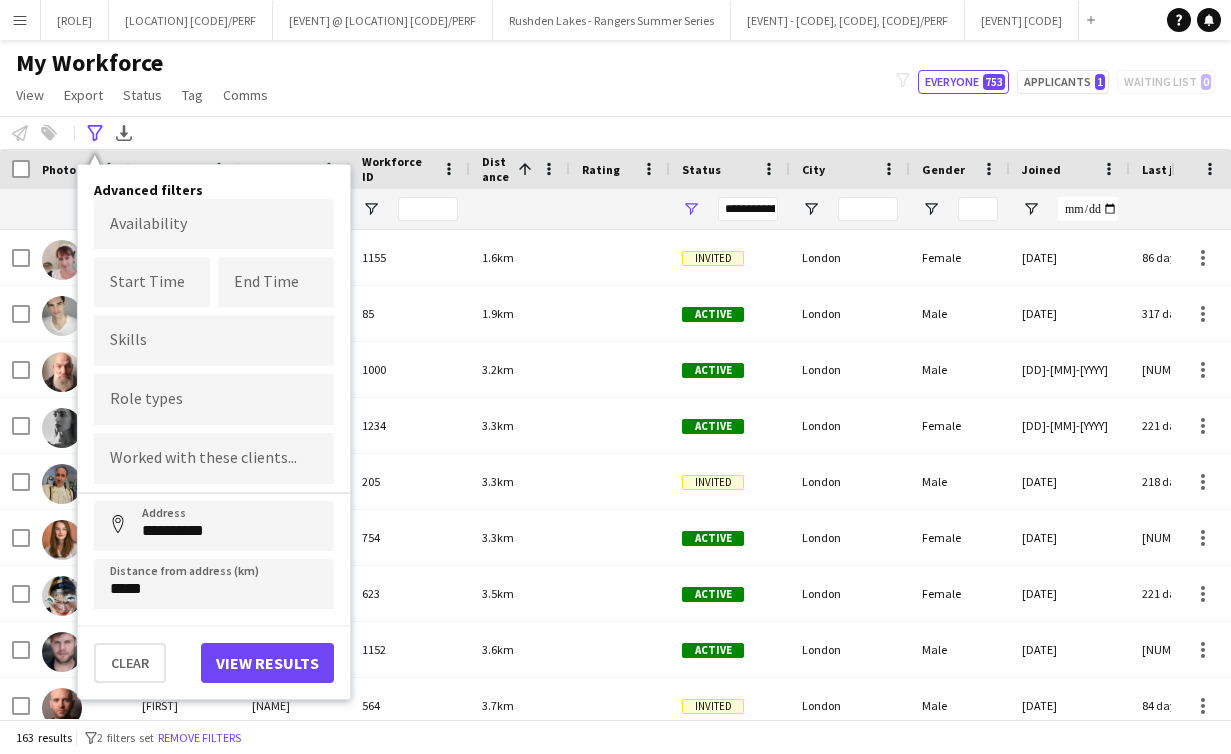 click at bounding box center [214, 400] 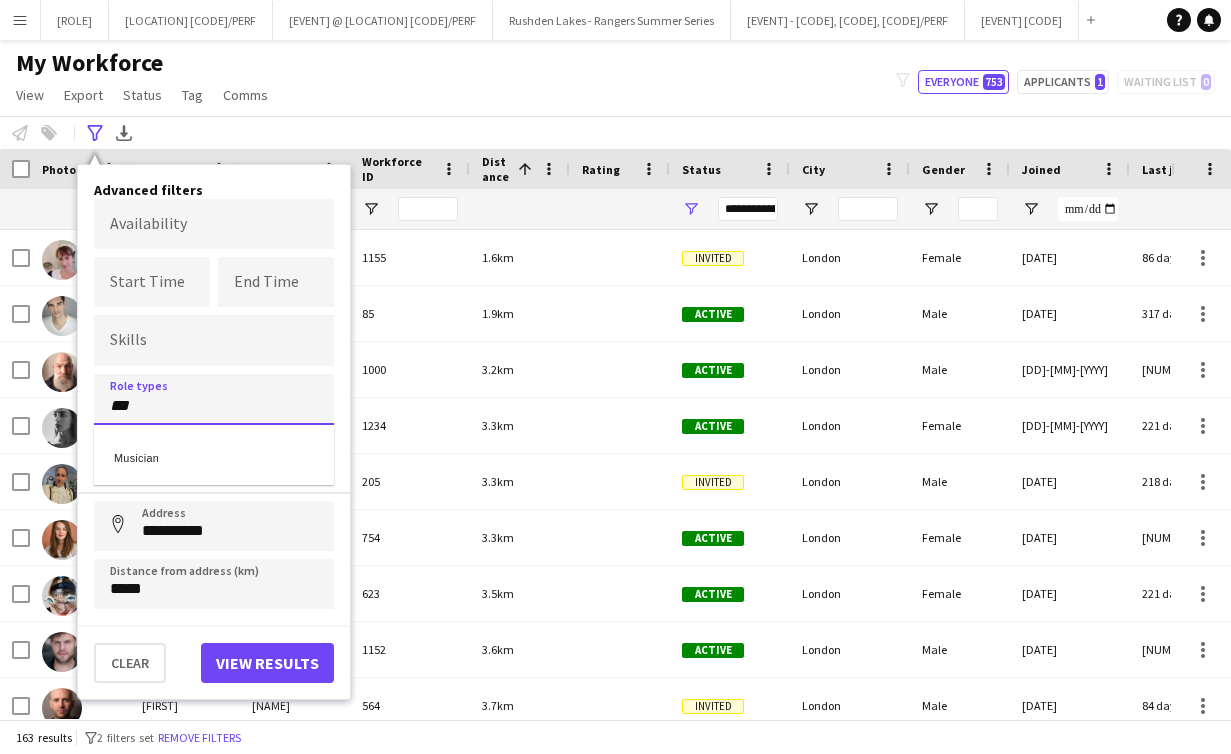type on "***" 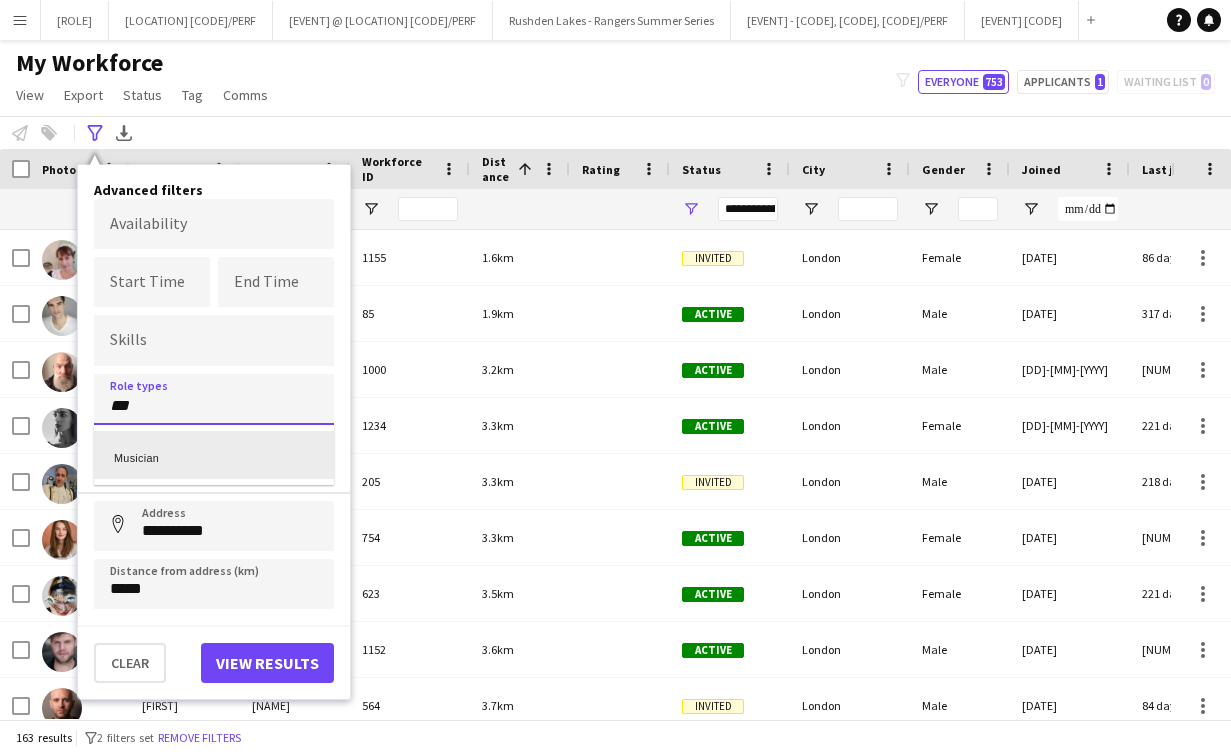 click on "Musician" at bounding box center (214, 455) 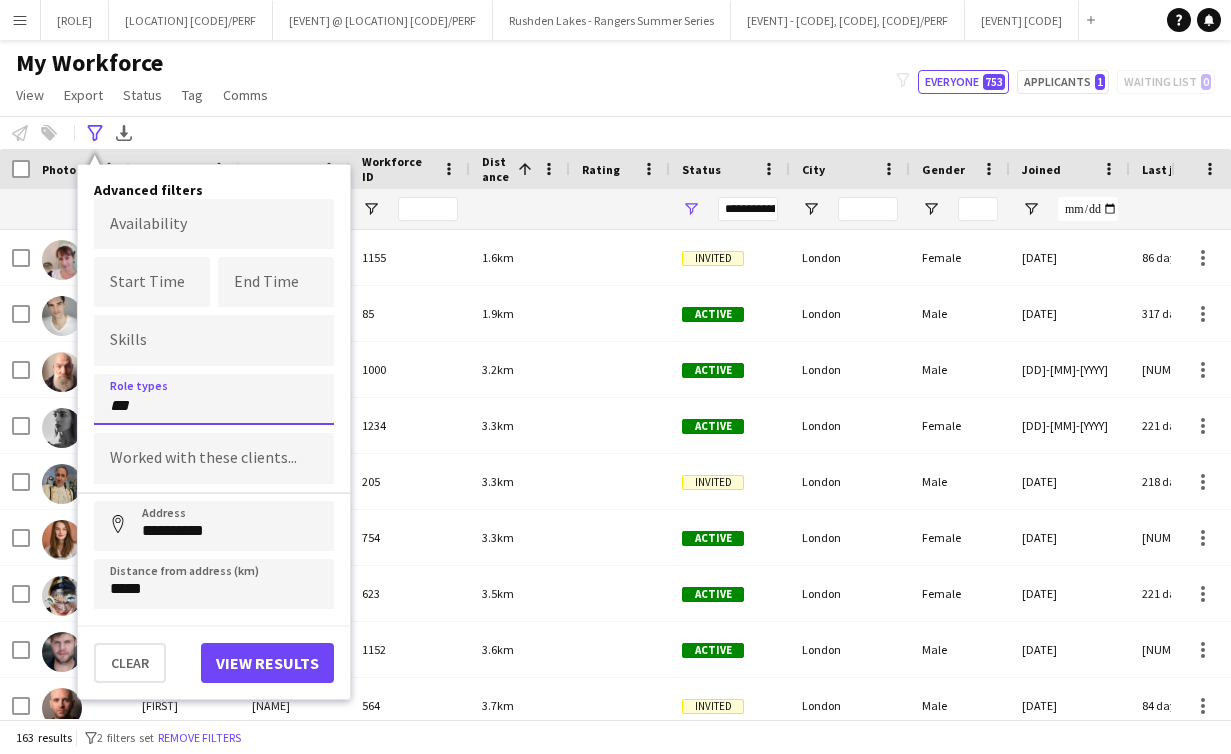 type 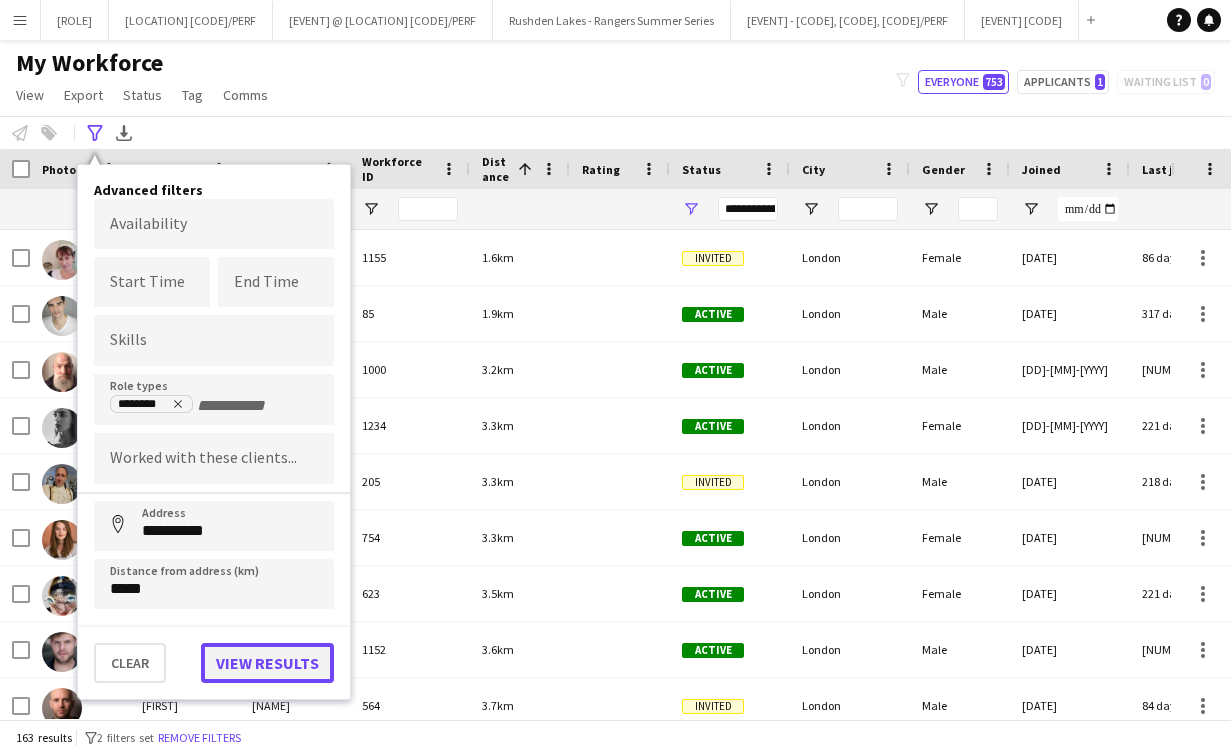 click on "View results" at bounding box center [267, 663] 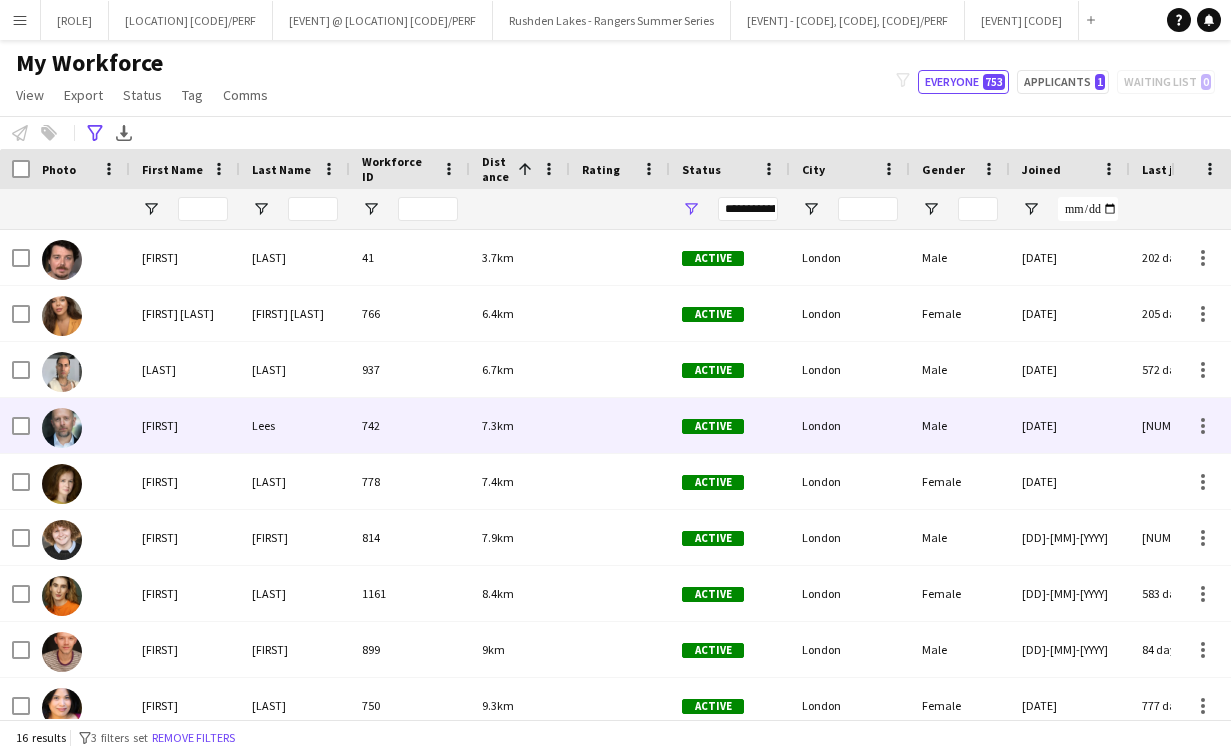 scroll, scrollTop: 44, scrollLeft: 0, axis: vertical 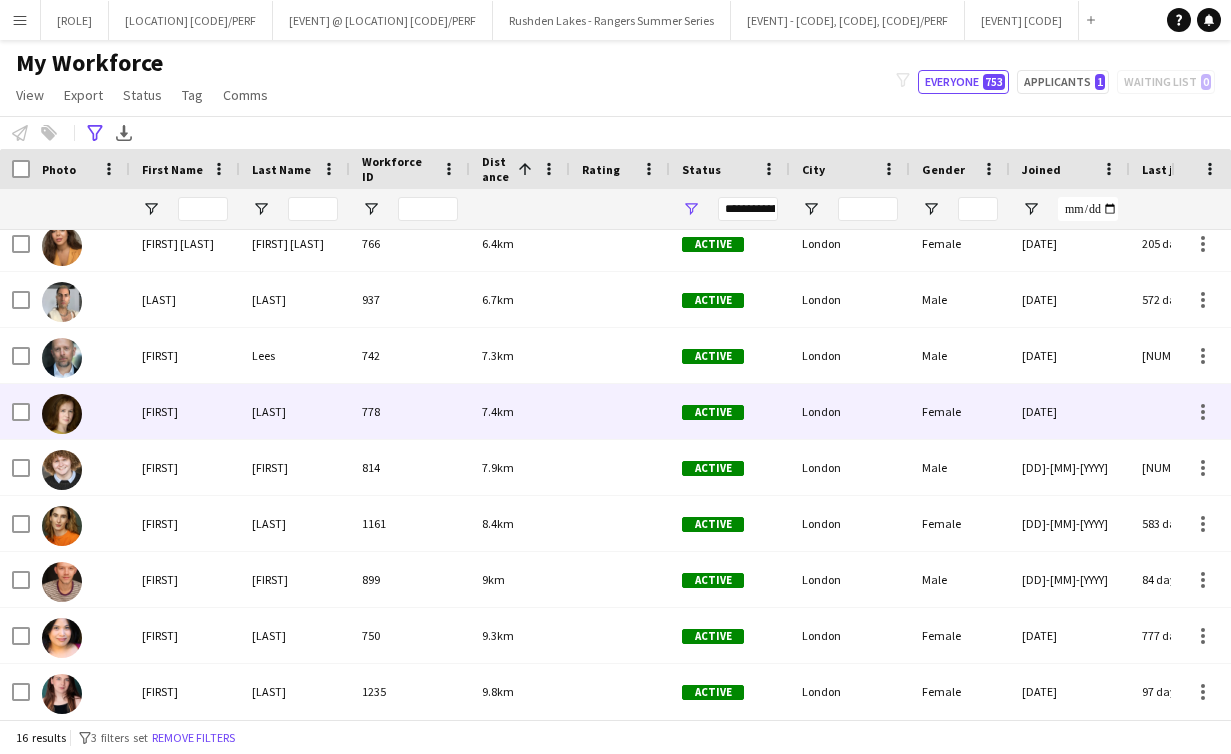 click on "Penfold" at bounding box center (295, 411) 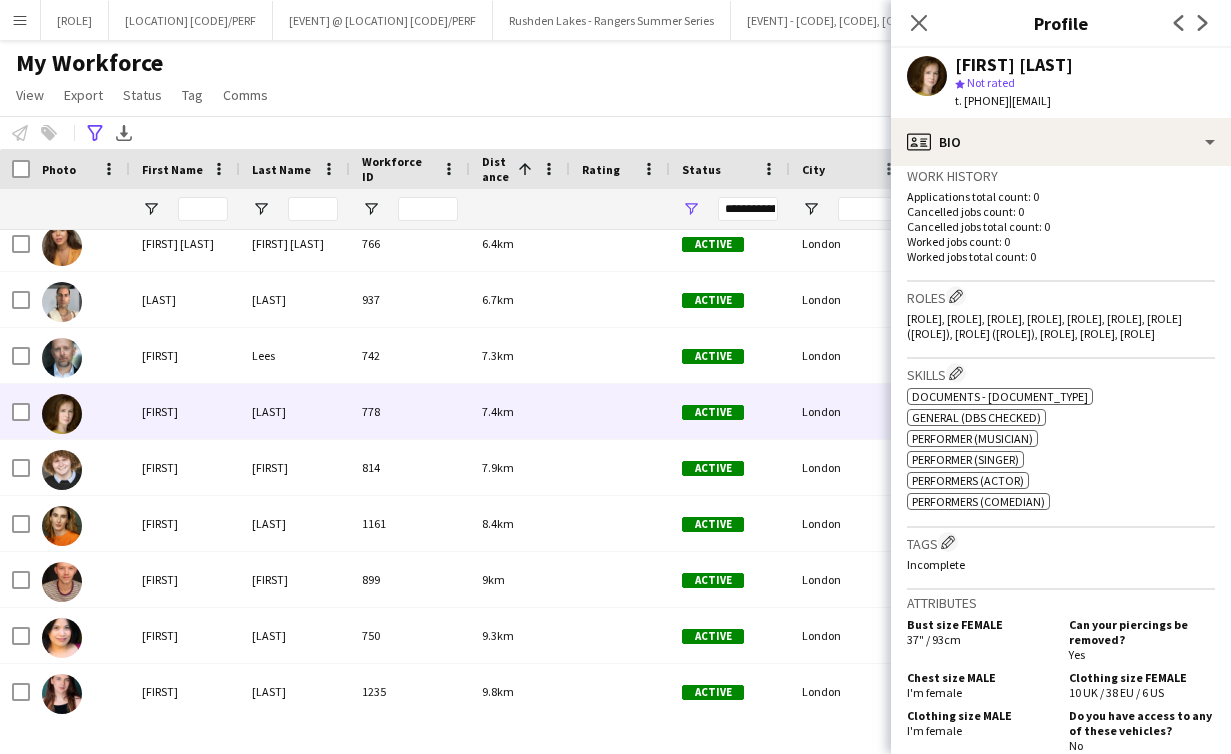 scroll, scrollTop: 487, scrollLeft: 0, axis: vertical 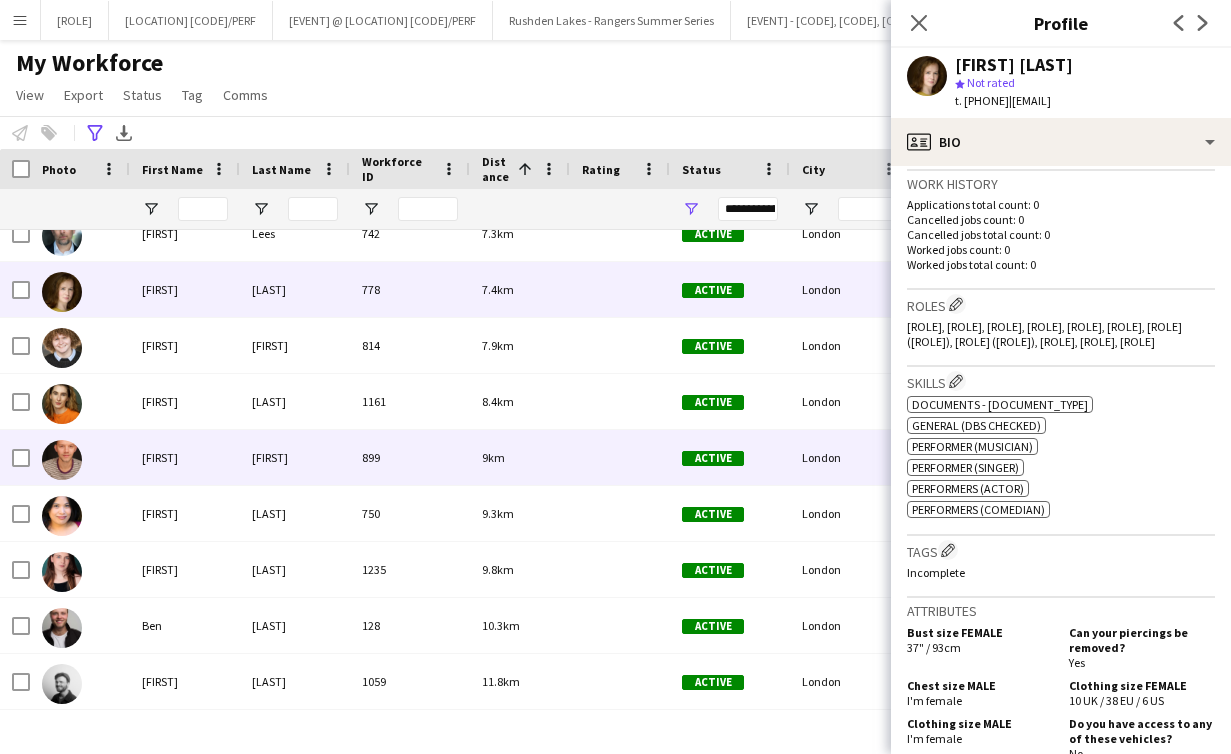 click on "Harvey" at bounding box center [295, 457] 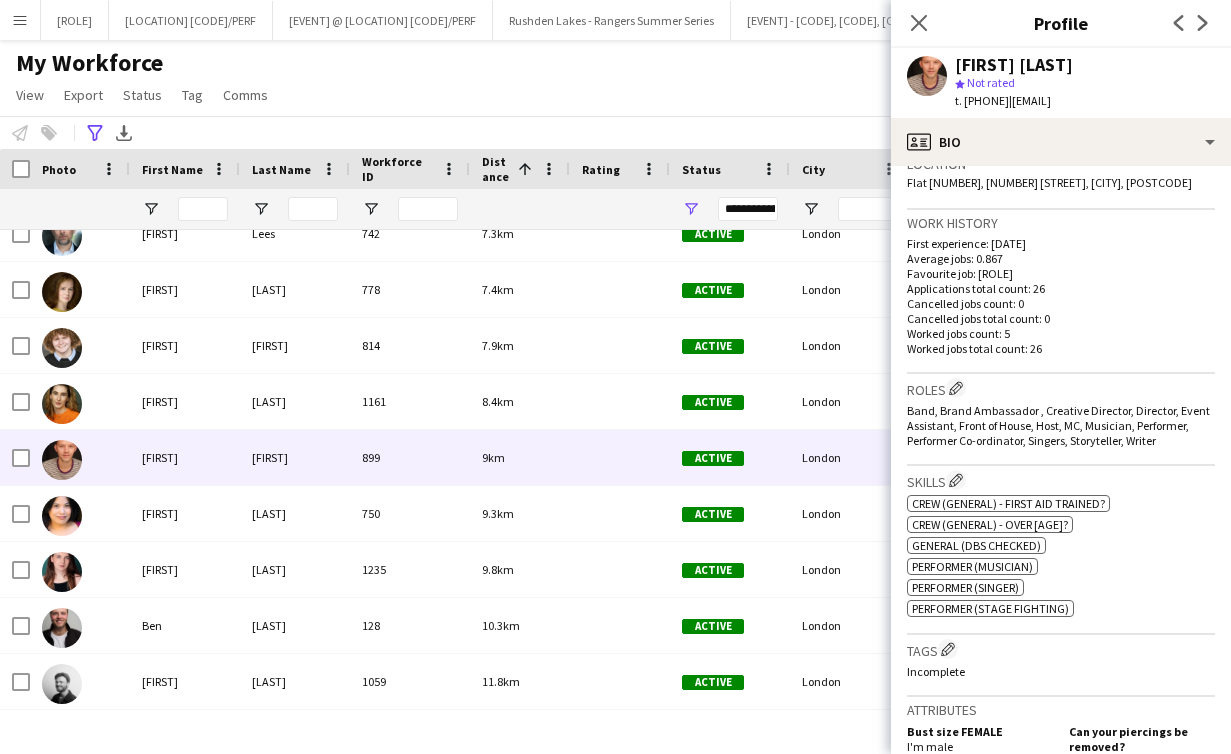 scroll, scrollTop: 511, scrollLeft: 0, axis: vertical 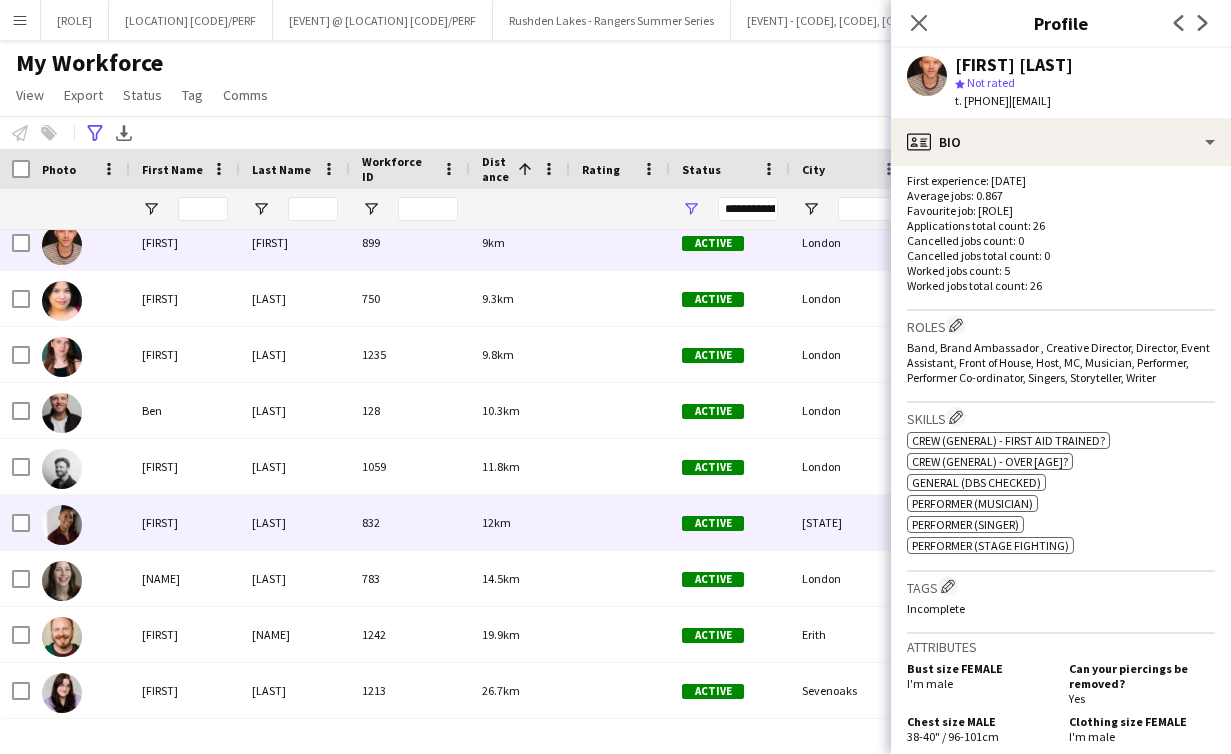 click on "Phipps" at bounding box center (295, 522) 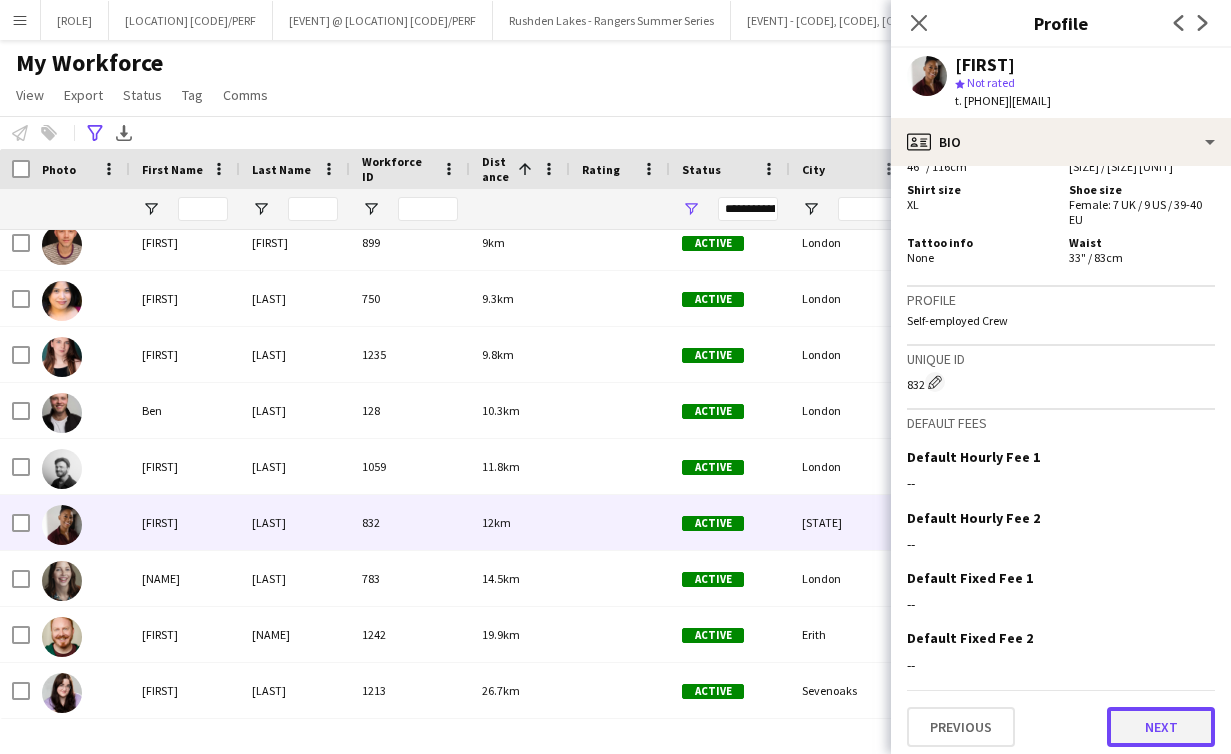 click on "Next" 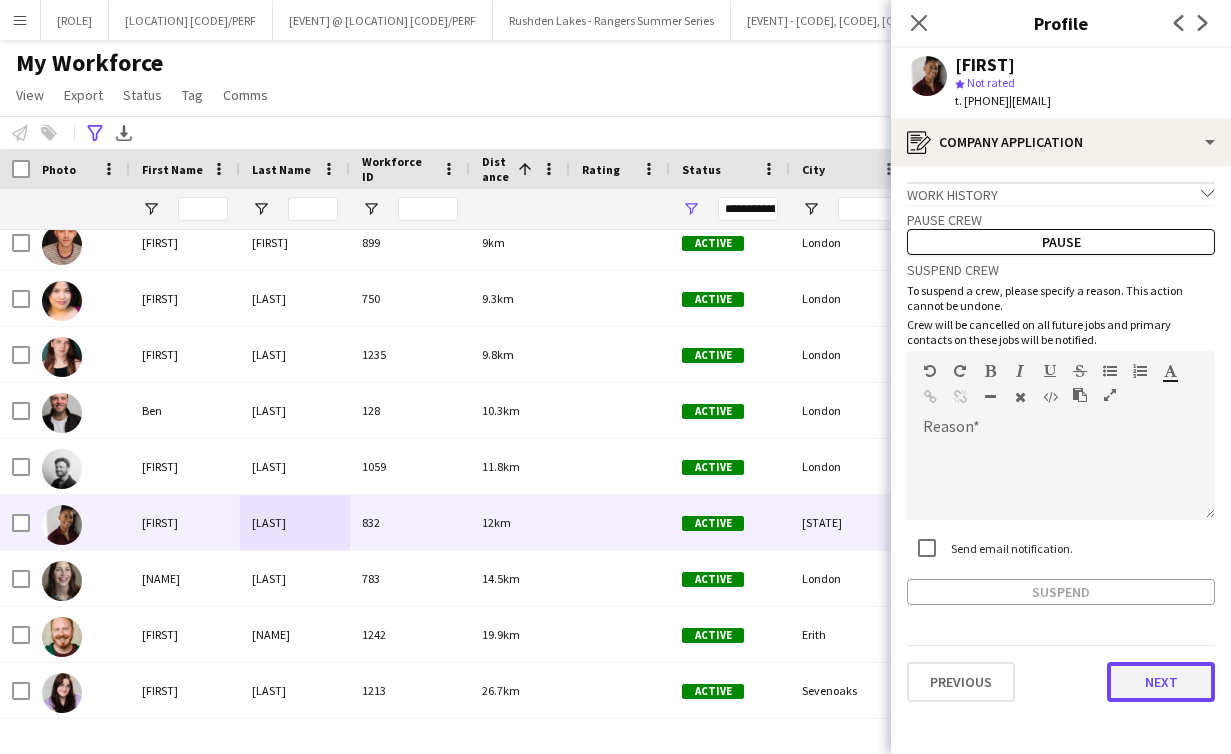 click on "Next" 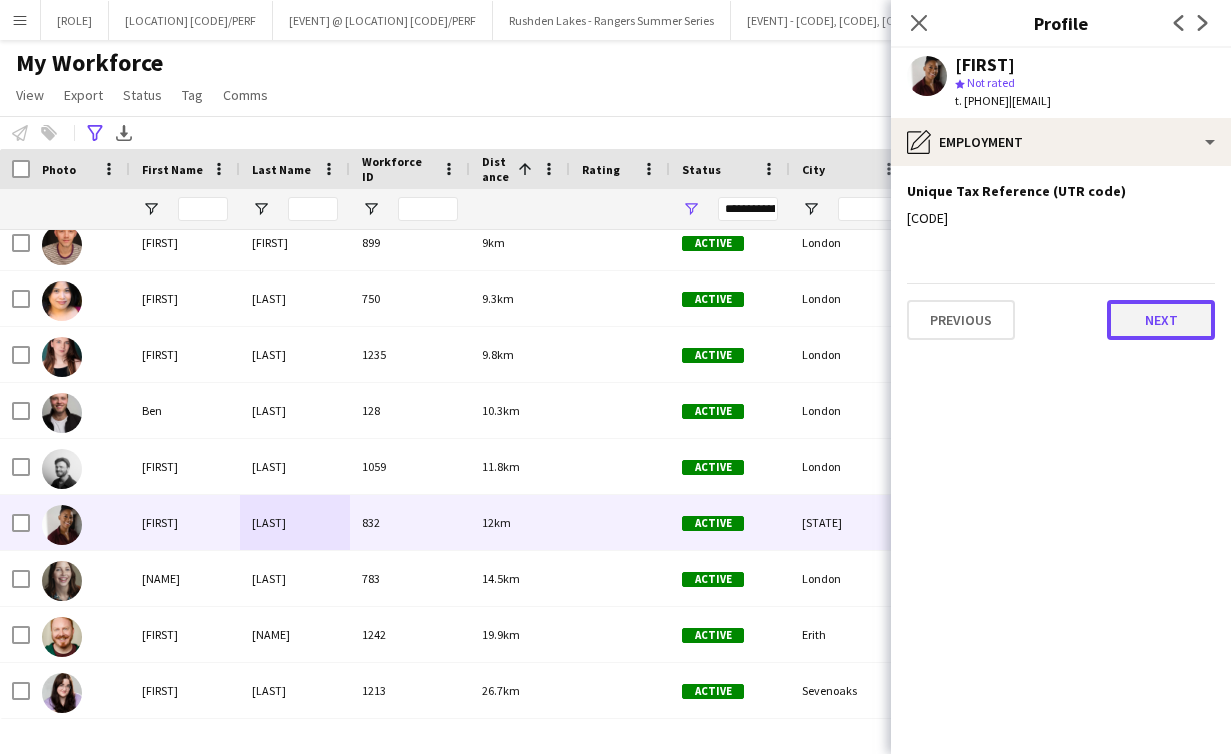 click on "Next" 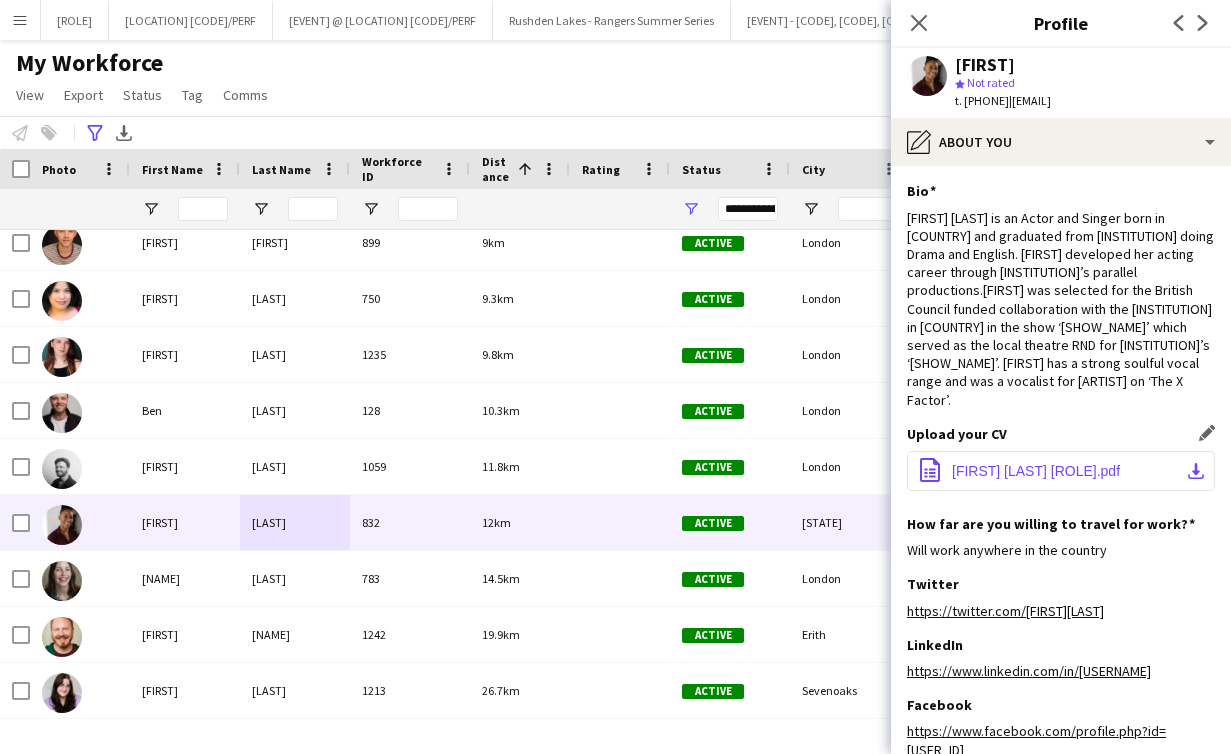 click on "Tamoy Phipps Actress.pdf" 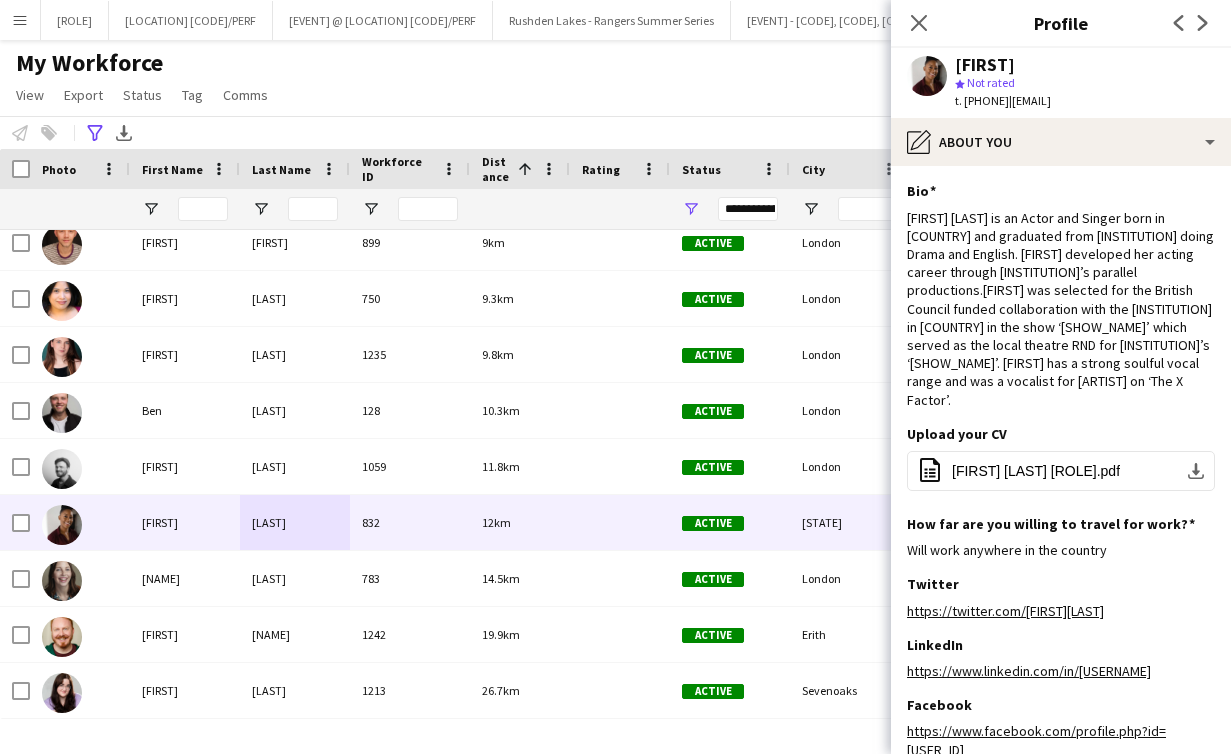 click on "Wilshire" at bounding box center (295, 578) 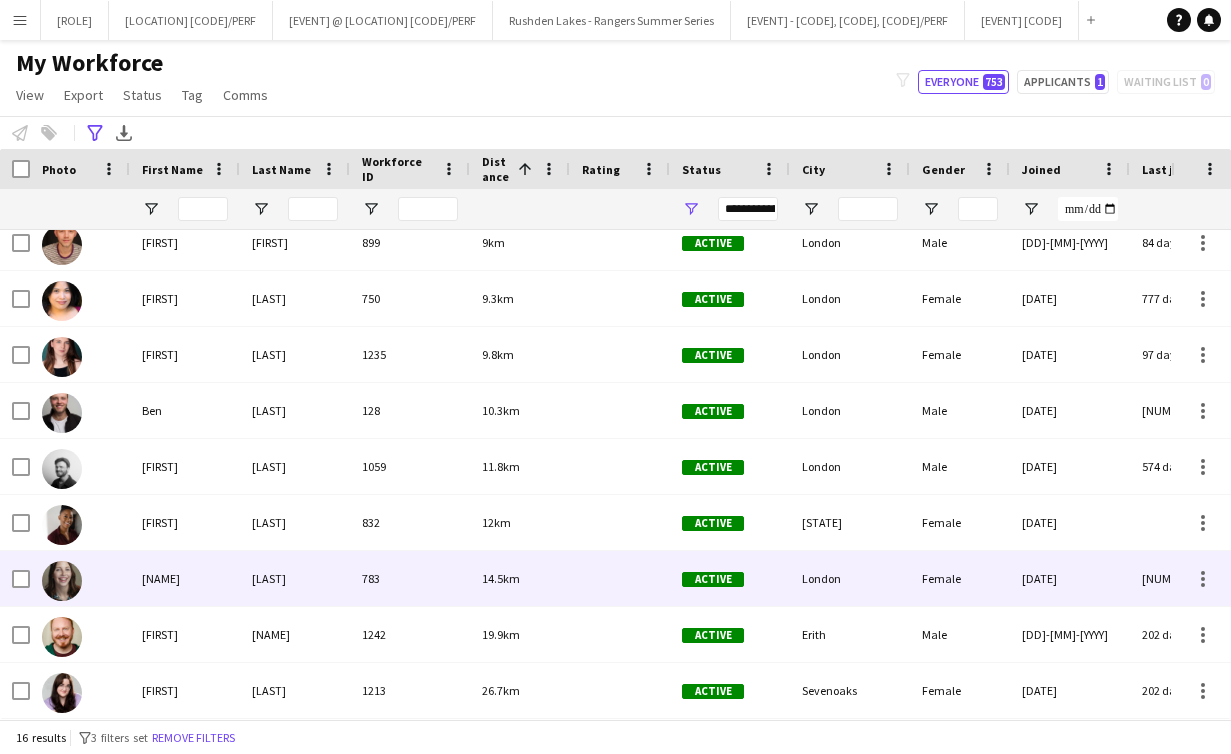 click on "Wilshire" at bounding box center (295, 578) 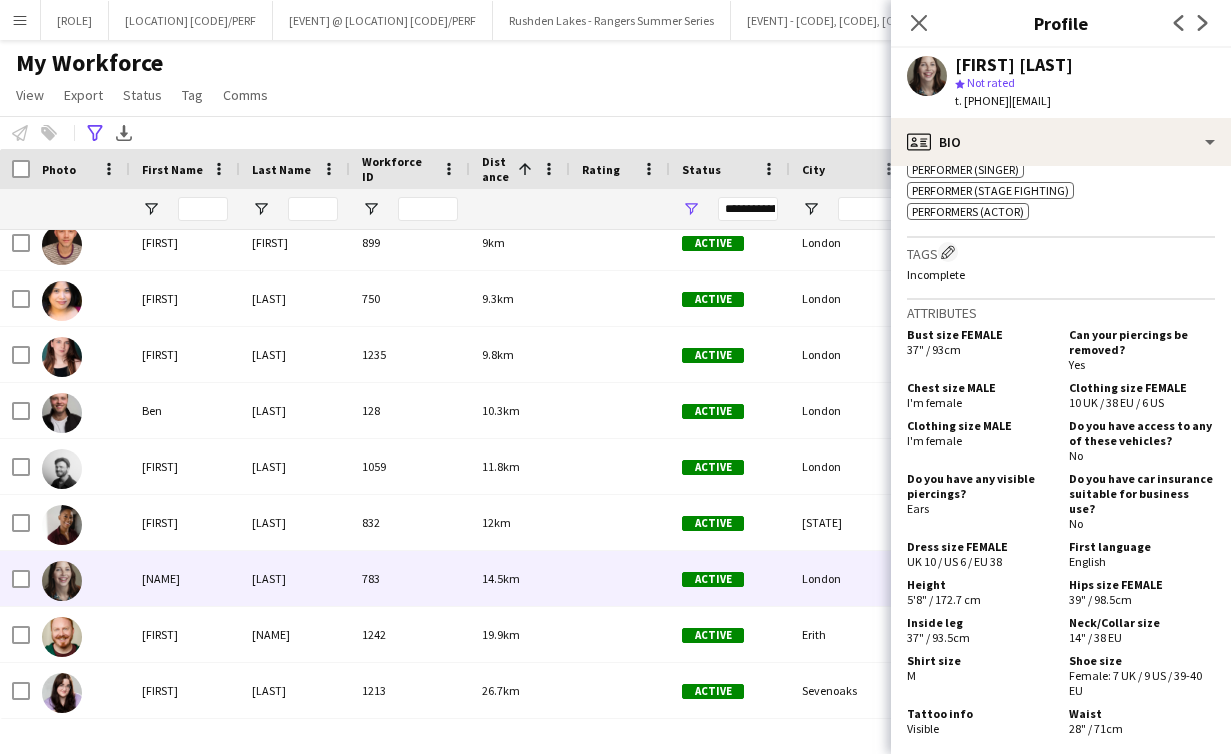scroll, scrollTop: 1323, scrollLeft: 0, axis: vertical 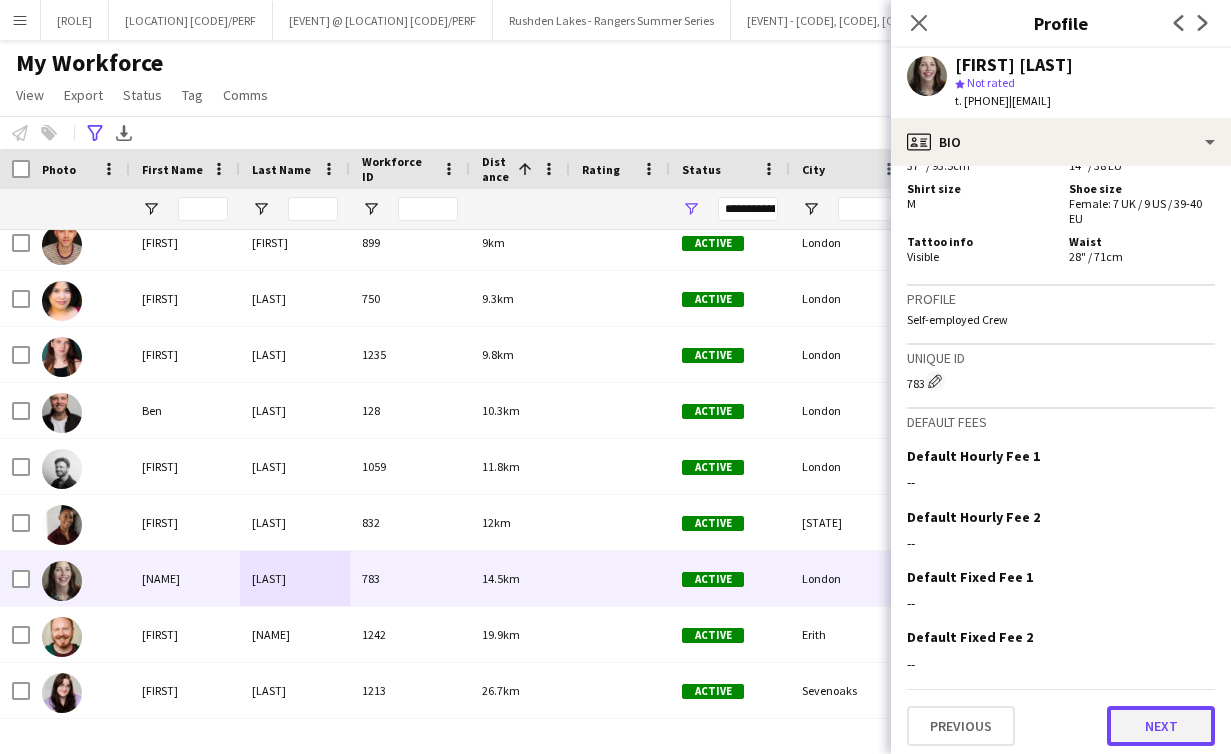 click on "Next" 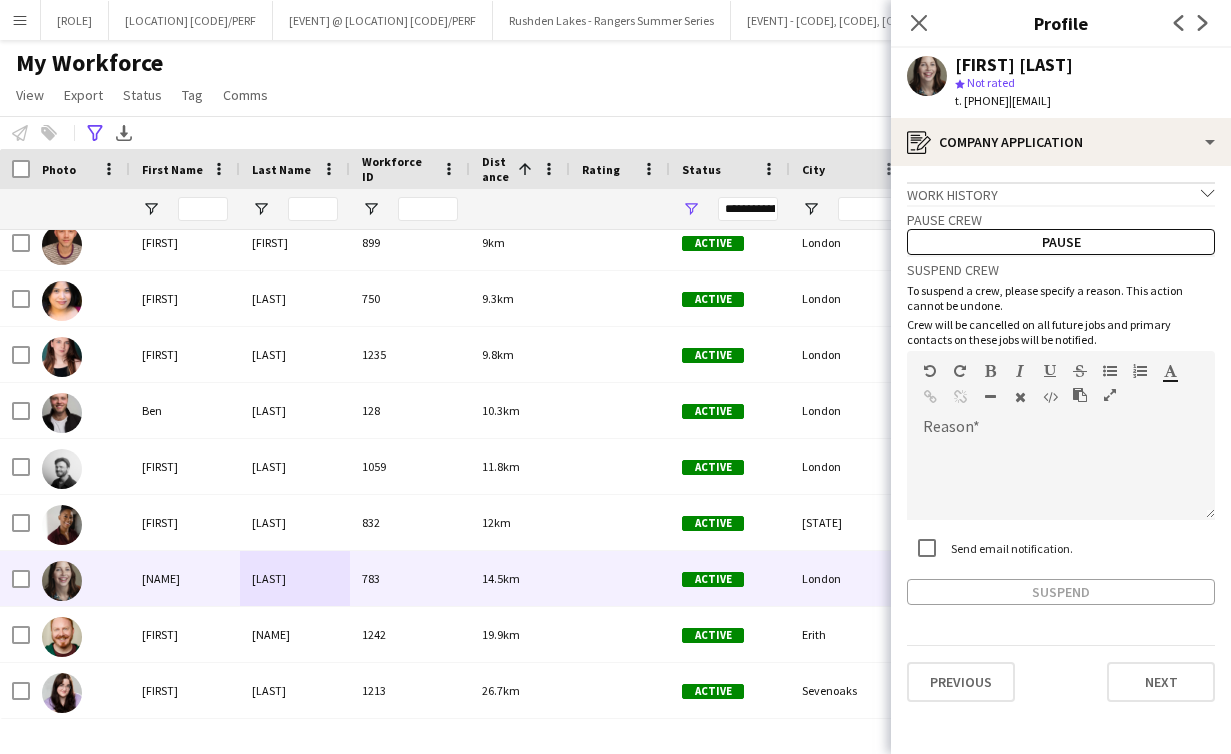 click on "Previous   Next" 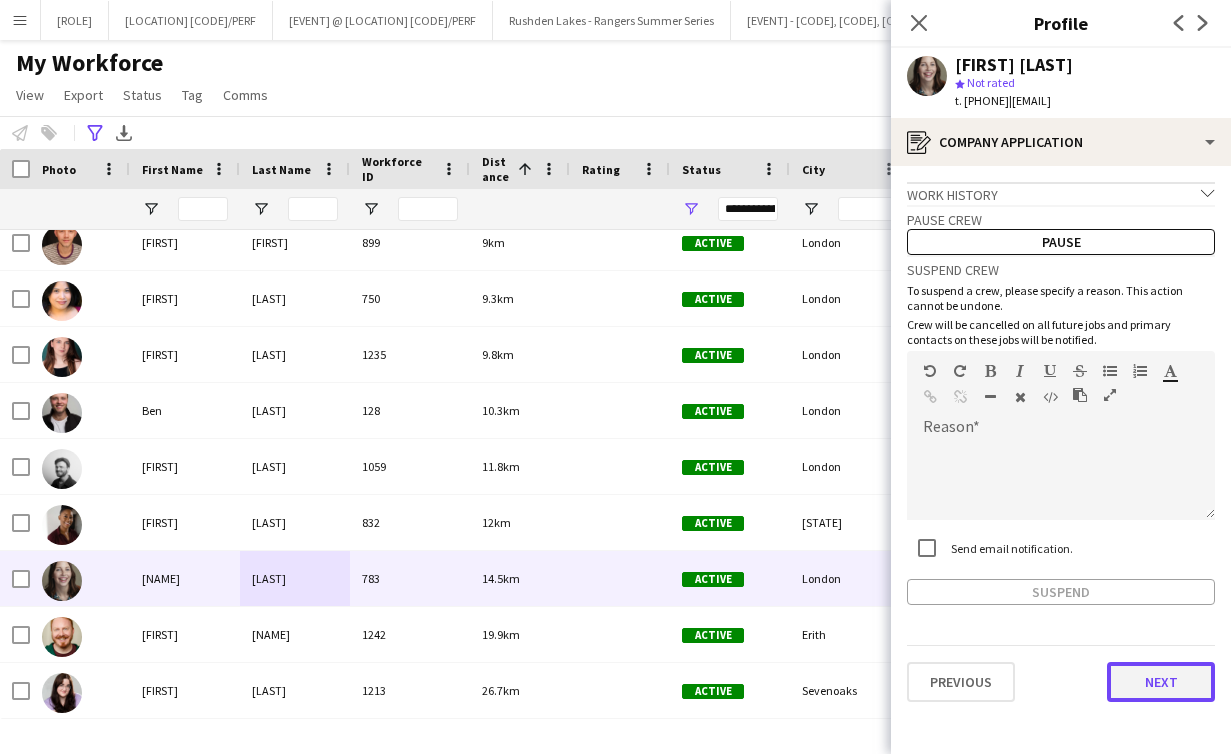 click on "Next" 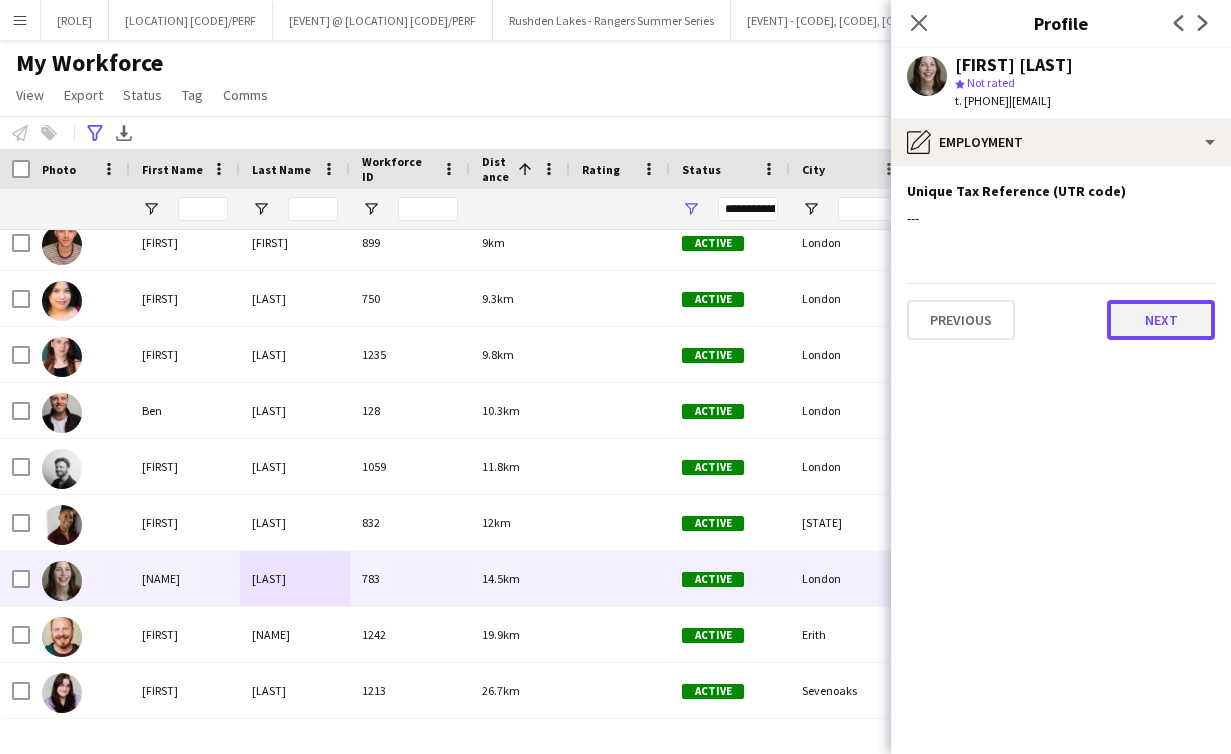 click on "Next" 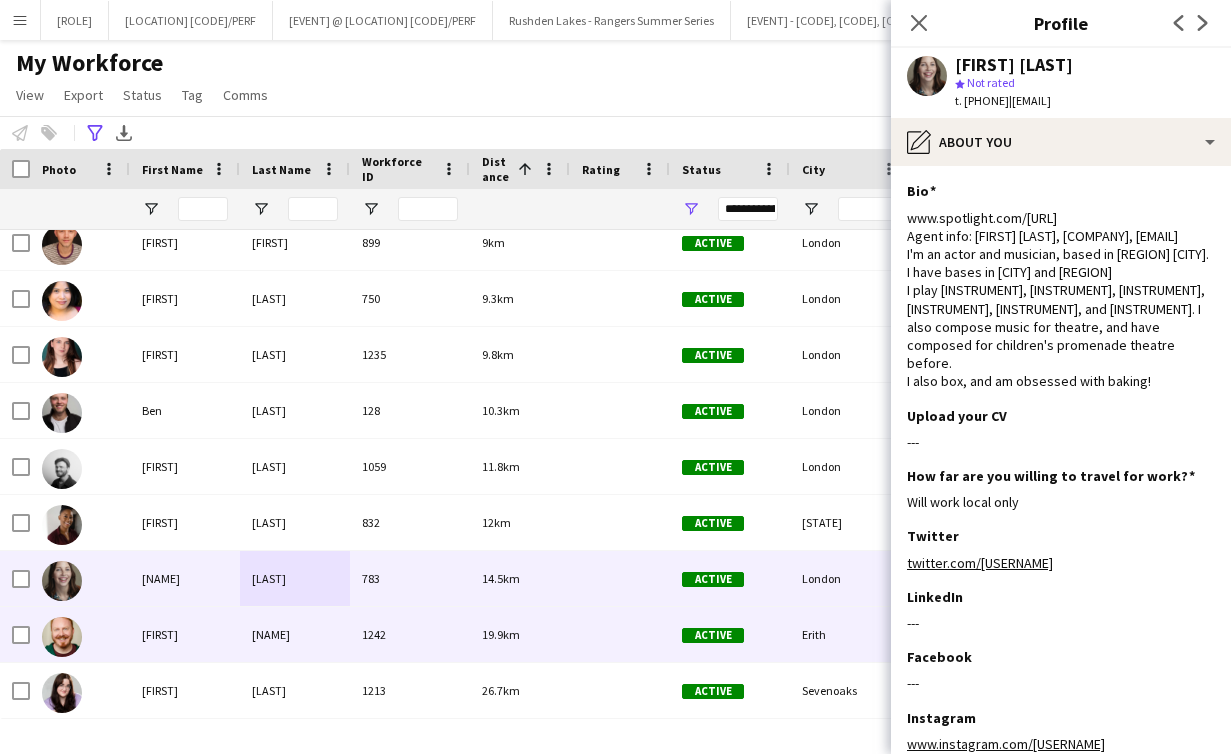 click on "Michael" at bounding box center [185, 634] 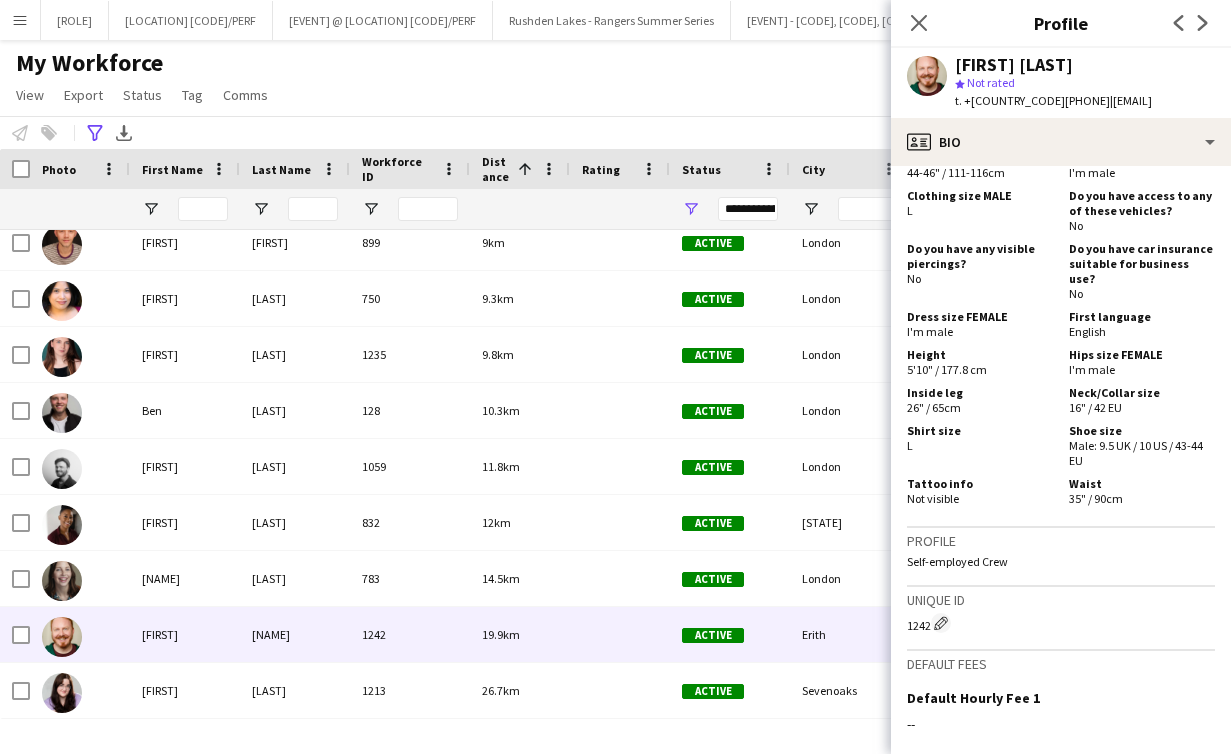 scroll, scrollTop: 1272, scrollLeft: 0, axis: vertical 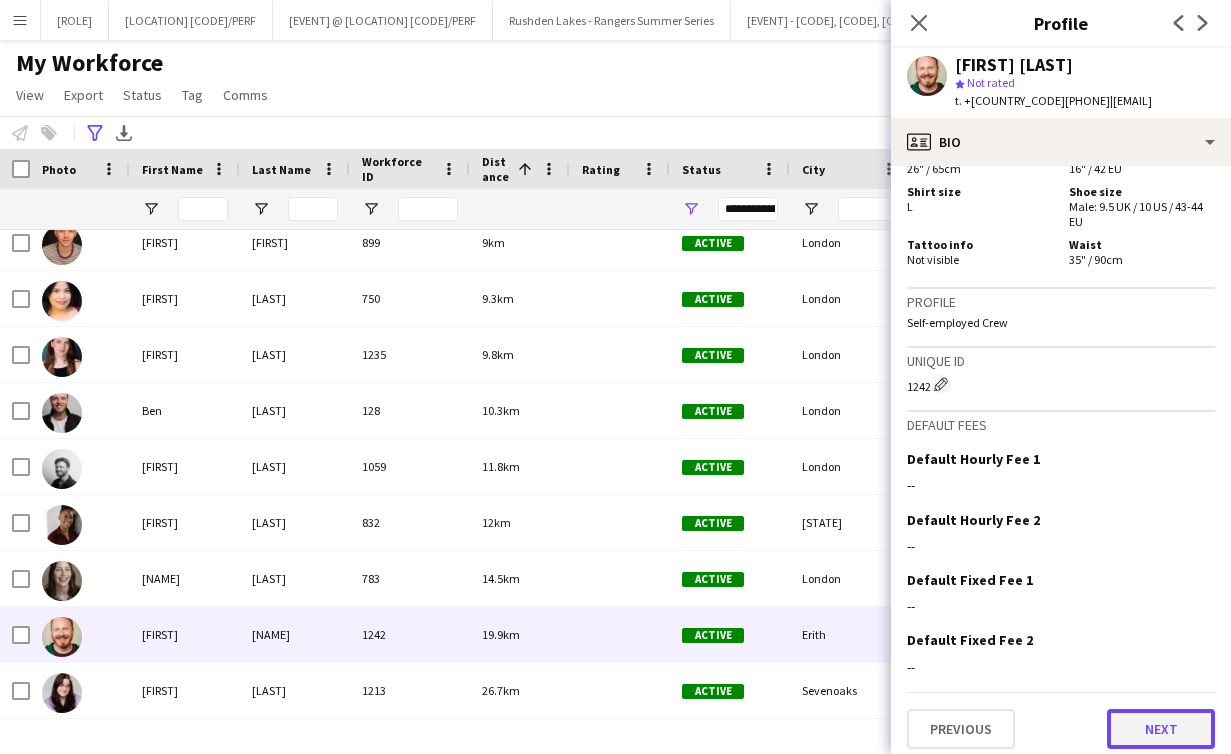 click on "Next" 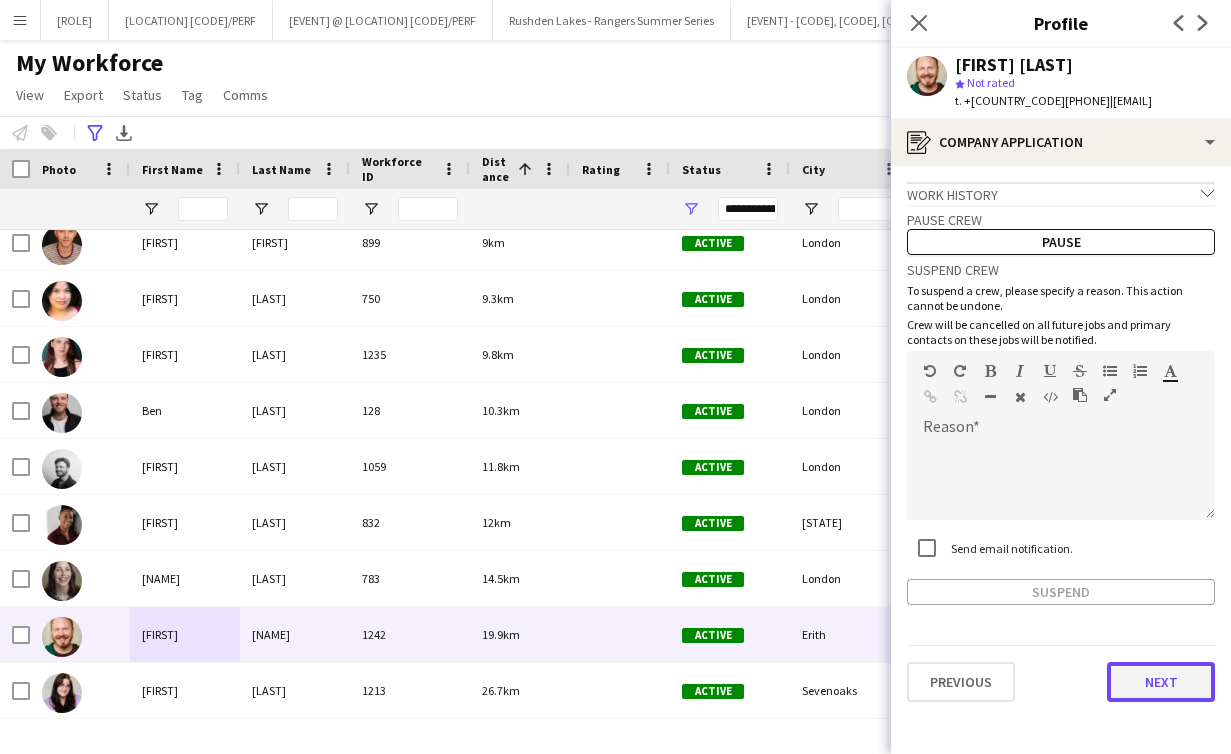 click on "Next" 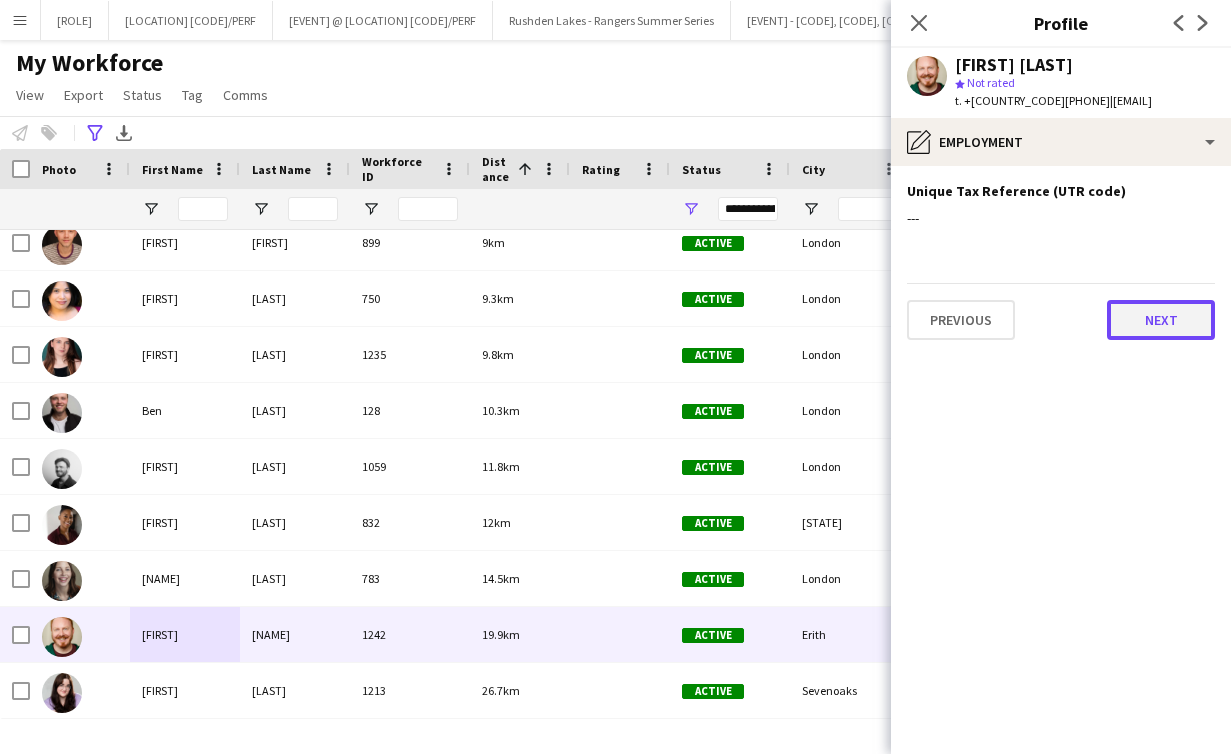 click on "Next" 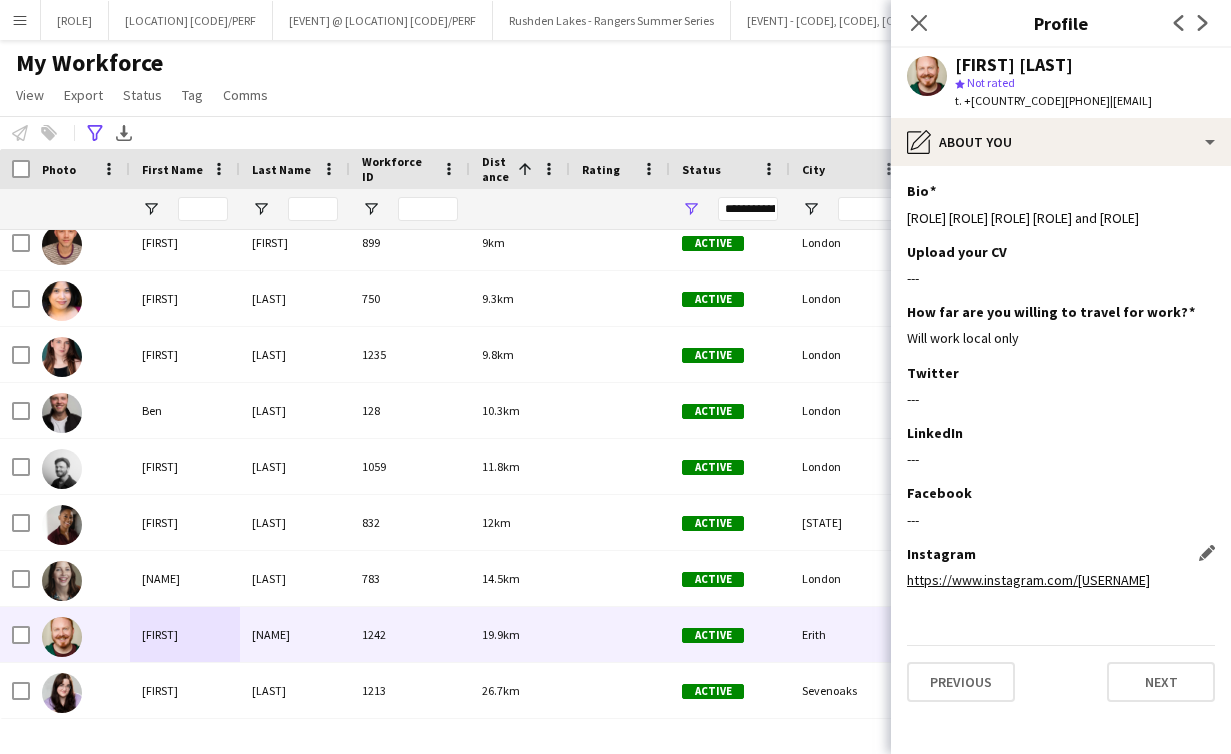 click on "https://www.instagram.com/mjansley" 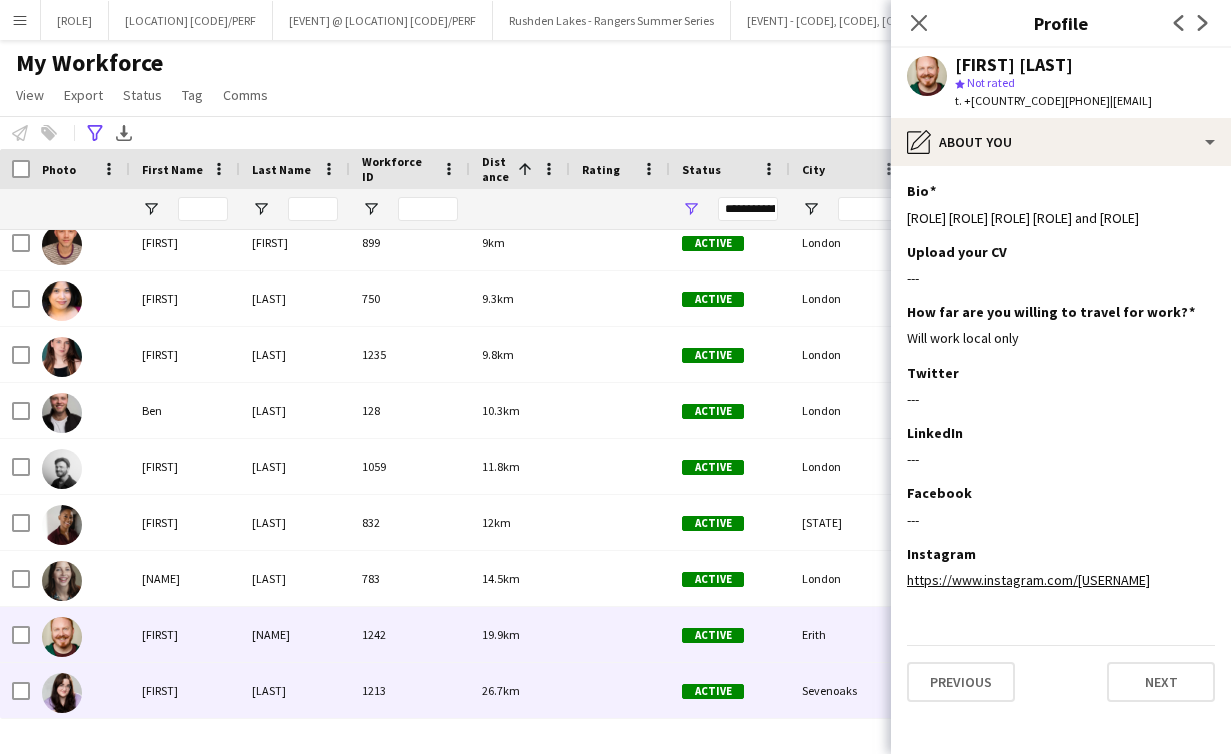 click on "Amy" at bounding box center [185, 690] 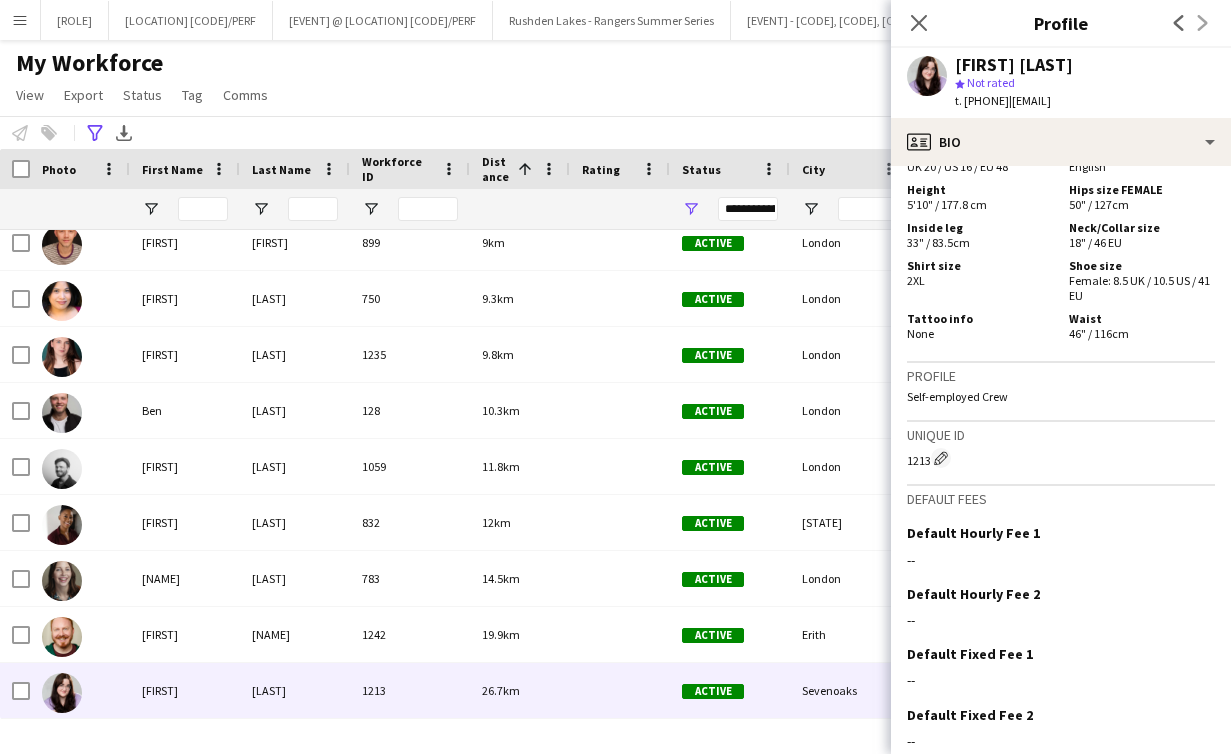 scroll, scrollTop: 1408, scrollLeft: 0, axis: vertical 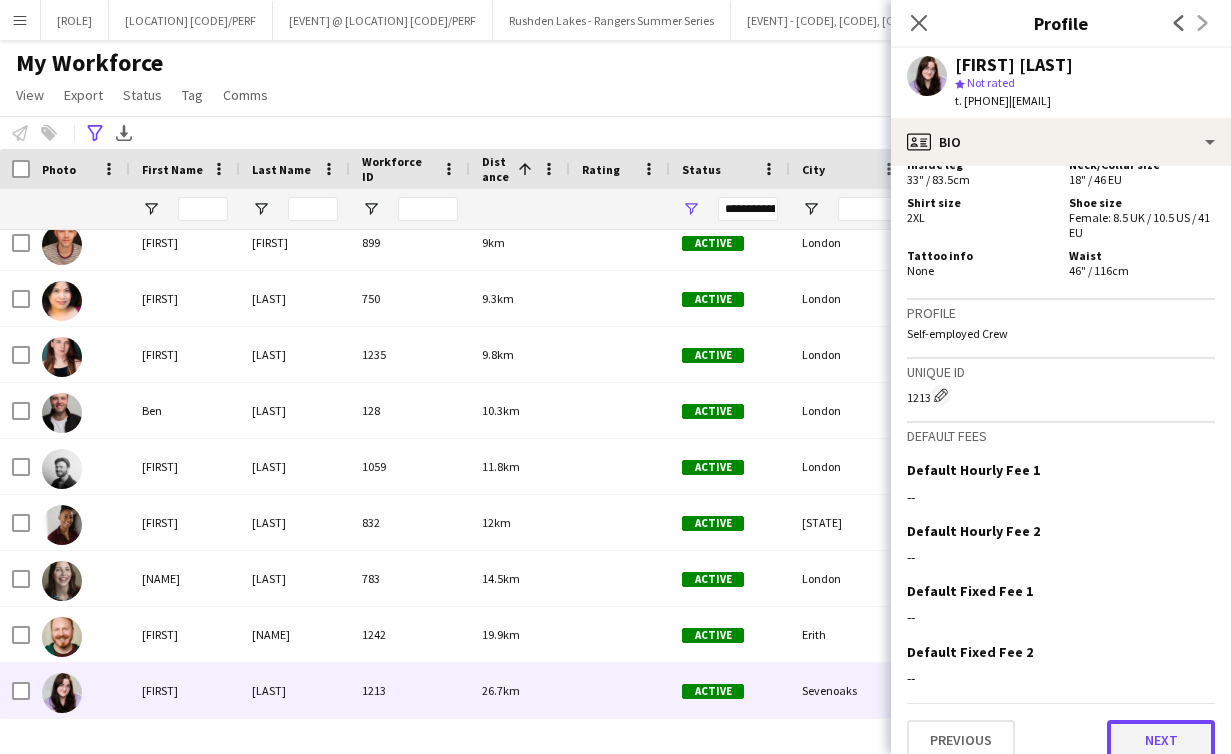 click on "Next" 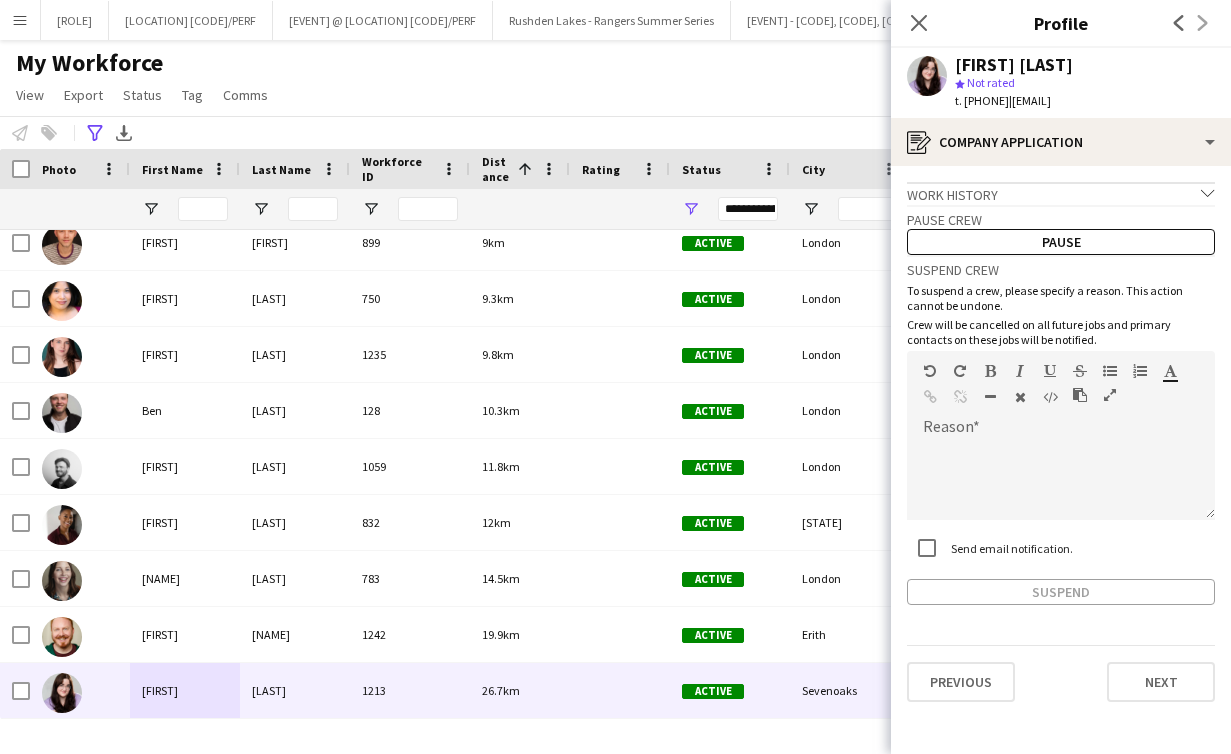 click on "Work history
chevron-down
Incomplete   Pause crew   Pause   Suspend crew   To suspend a crew, please specify a reason. This action cannot be undone.   Crew will be cancelled on all future jobs and primary contacts on these jobs will be notified.   Reason  default   Heading 1   Heading 2   Heading 3   Heading 4   Heading 5   Heading 6   Heading 7   Paragraph   Predefined   Standard   default  Times New Roman   Arial   Times New Roman   Calibri   Comic Sans MS  3   1   2   3   4   5   6   7  ******* *******  Send email notification.   Suspend   Previous   Next" 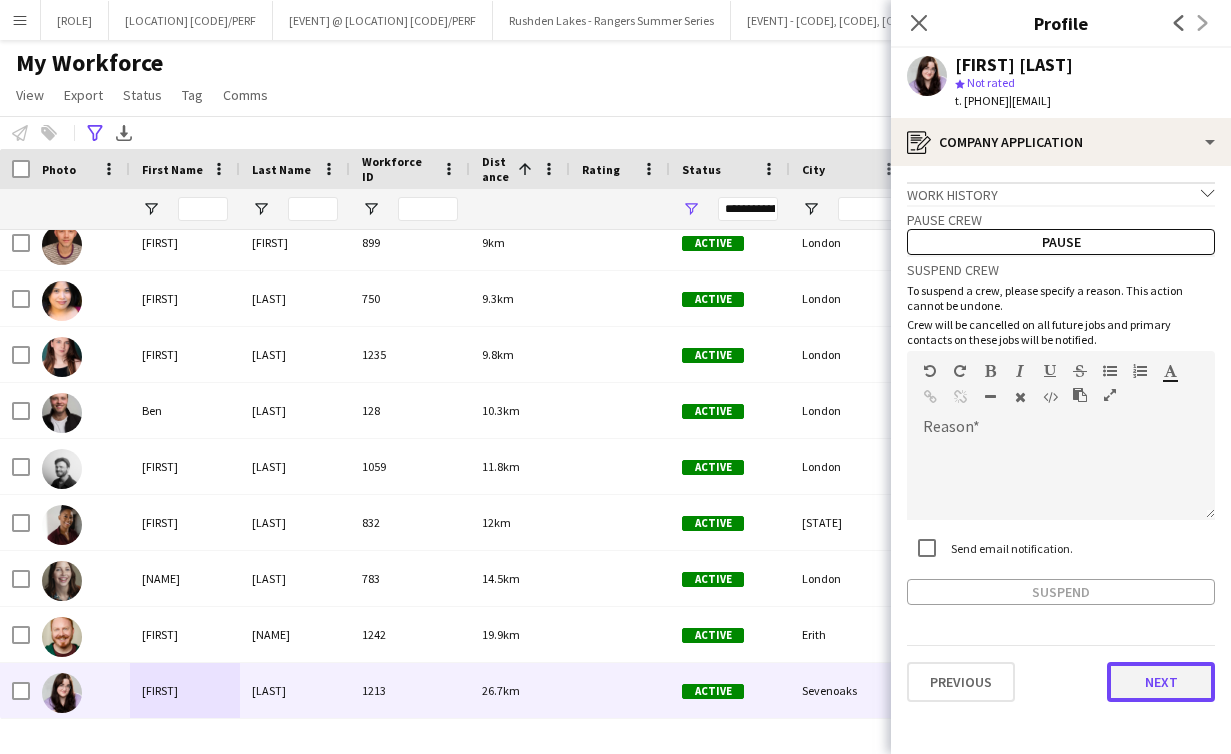 click on "Next" 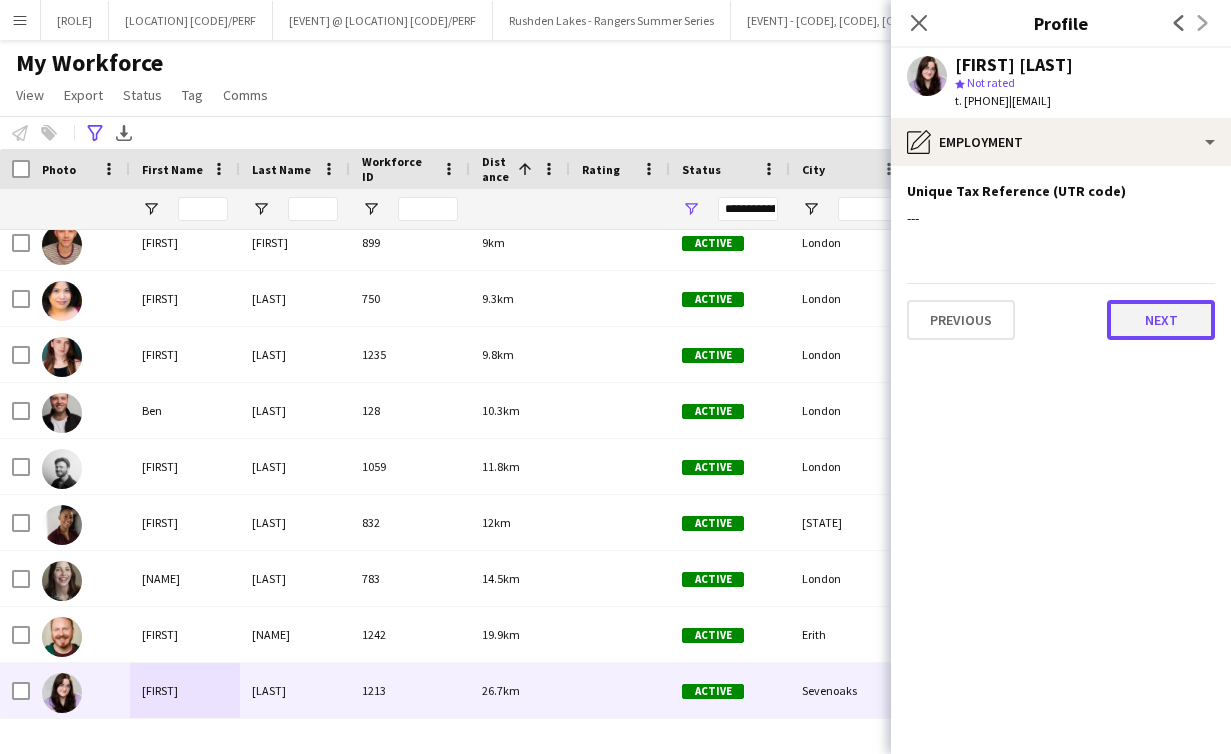 click on "Next" 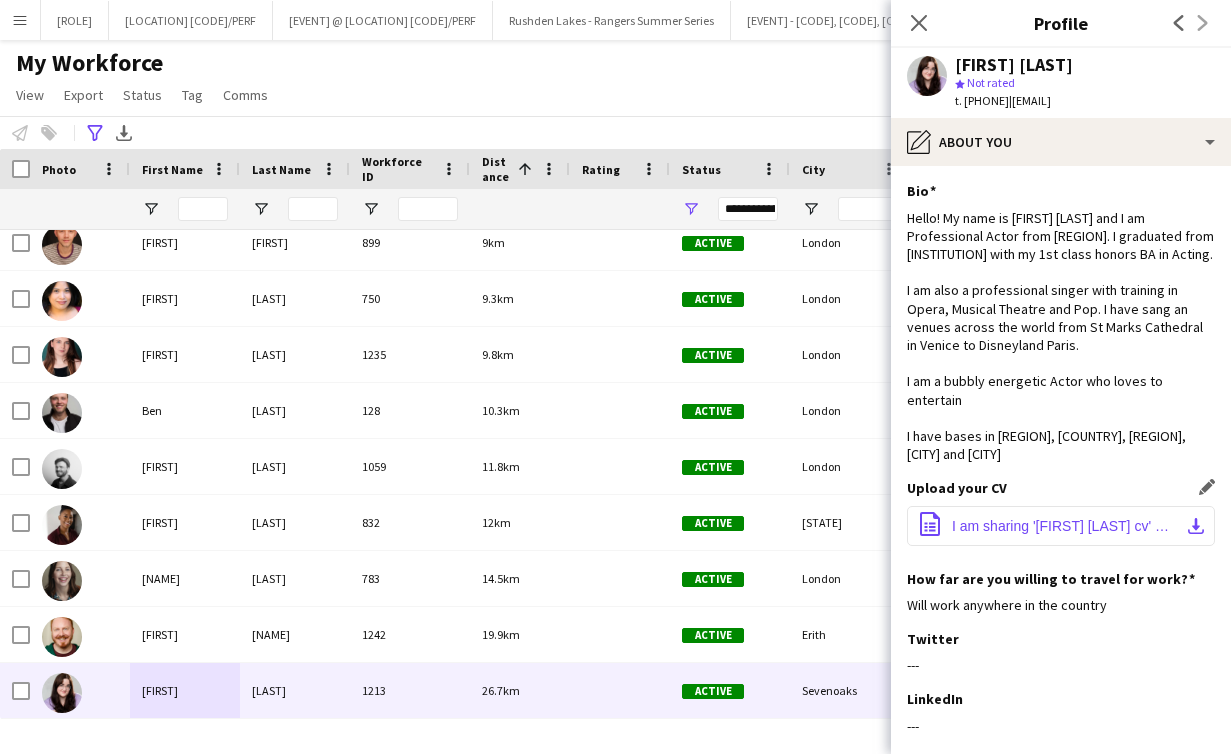 click on "I am sharing 'amy Lockwood cv' with you.pdf" 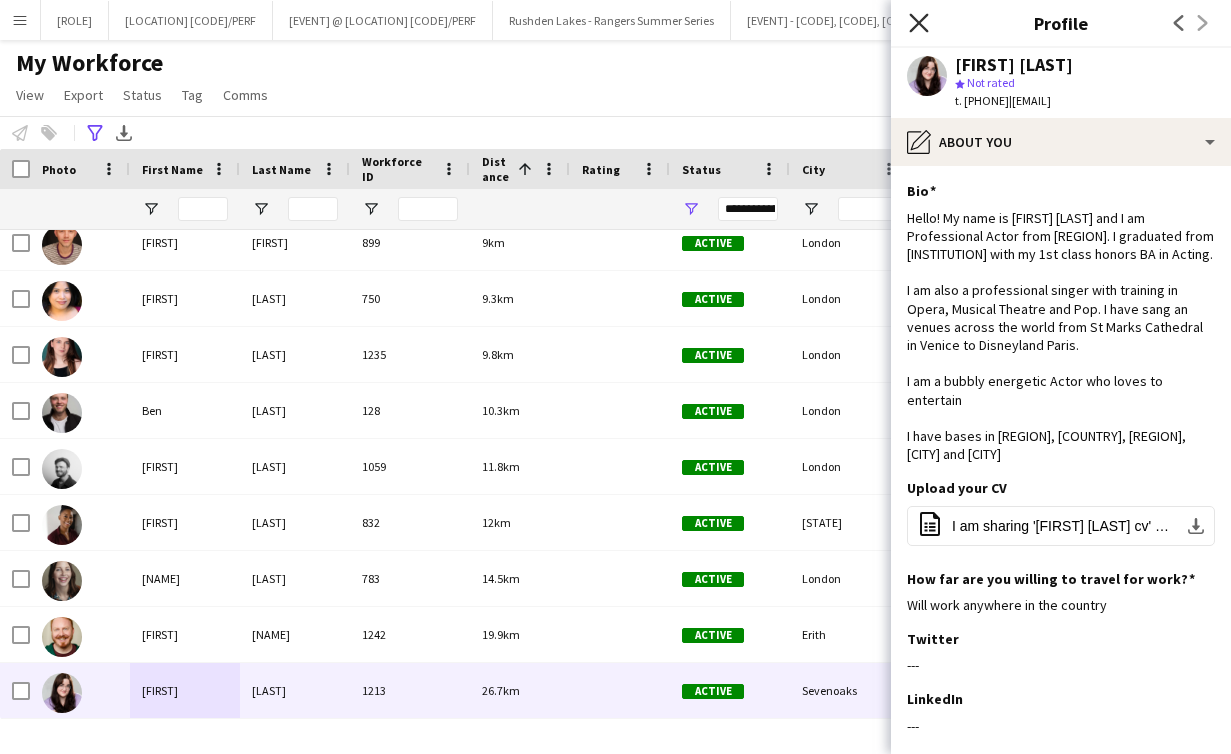click 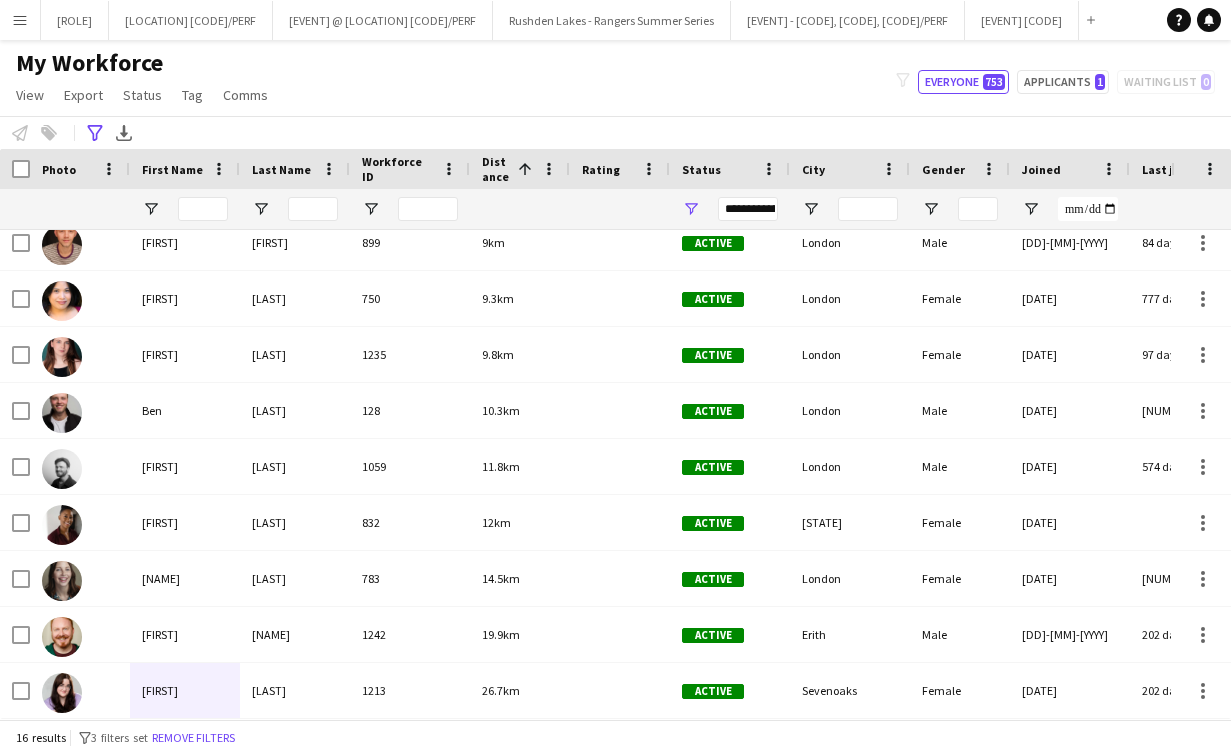 scroll, scrollTop: 0, scrollLeft: 0, axis: both 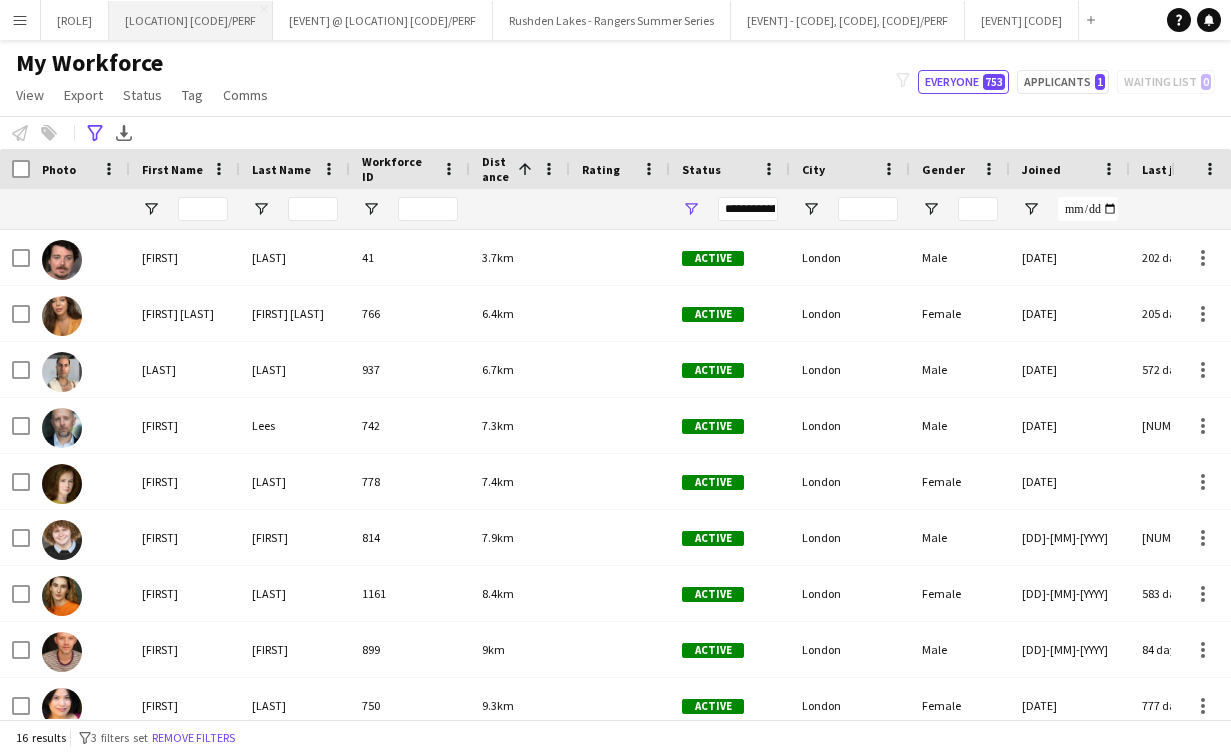 click on "Costa del Croydon C&W25003/PERF
Close" at bounding box center (191, 20) 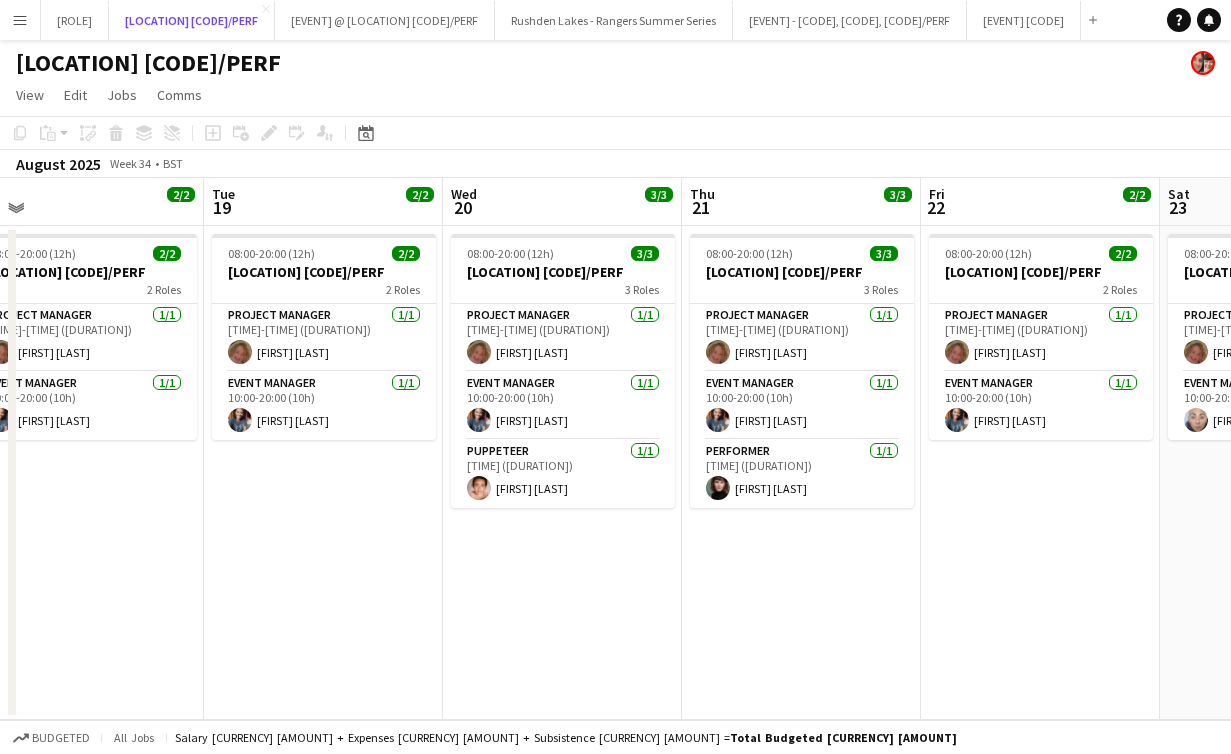 scroll, scrollTop: 0, scrollLeft: 516, axis: horizontal 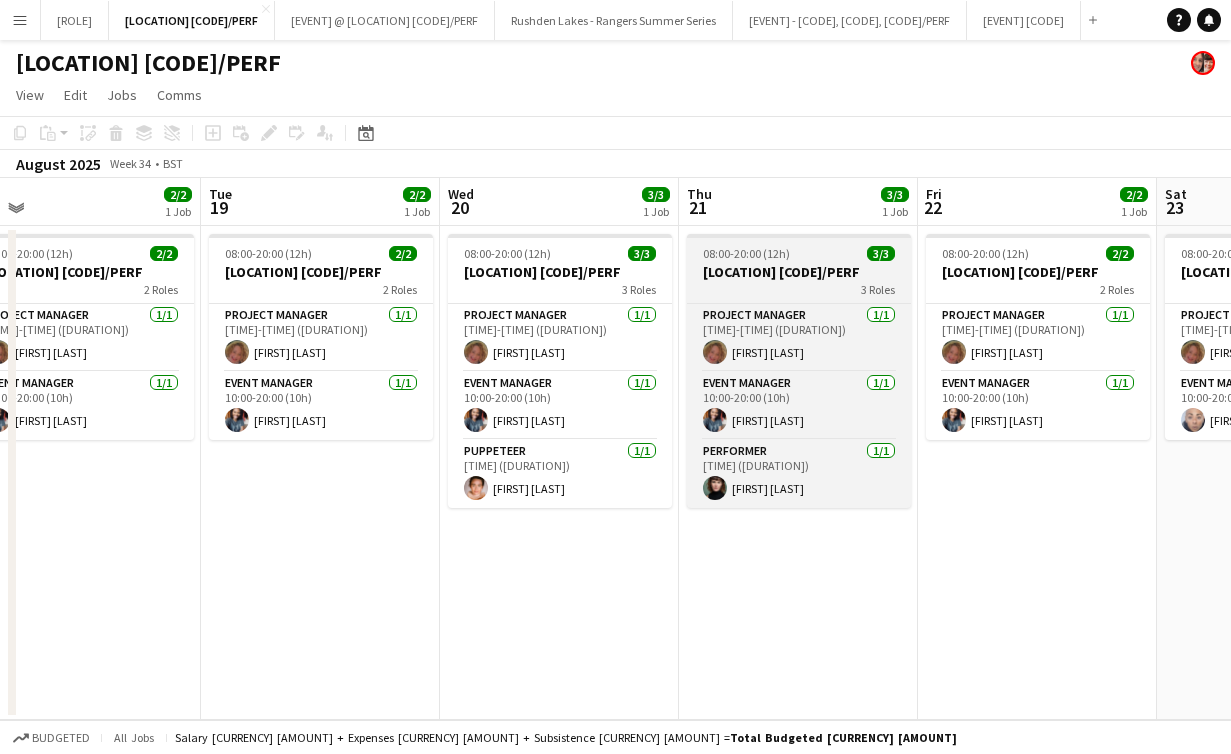 click on "Costa del [CITY] C&W25003/PERF" at bounding box center [799, 272] 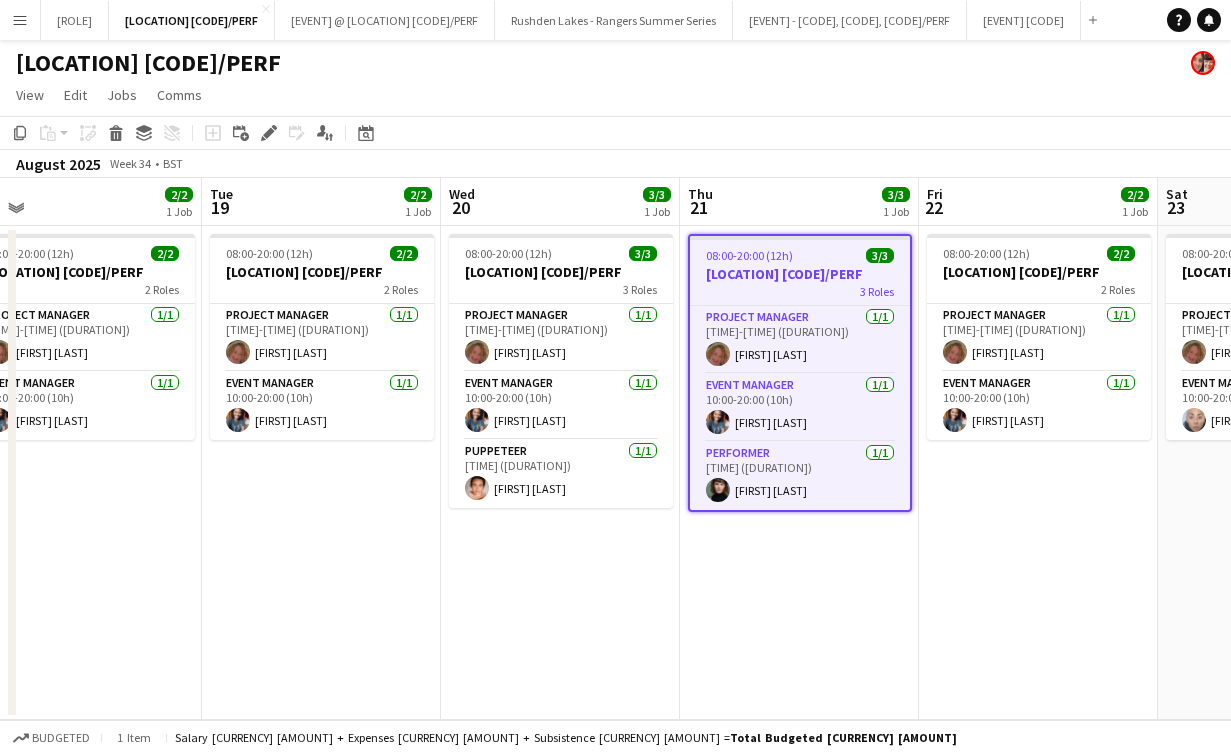 click on "Copy
Paste
Paste
Command
V Paste with crew
Command
Shift
V
Paste linked Job
Delete
Group
Ungroup
Add job
Add linked Job
Edit
Edit linked Job
Applicants
Date picker
JUL 2025 JUL 2025 Monday M Tuesday T Wednesday W Thursday T Friday F Saturday S Sunday S  JUL      1   2   3   4   5   6   7   8   9   10   11   12   13   14   15   16   17   18   19   20   21   22   23   24" 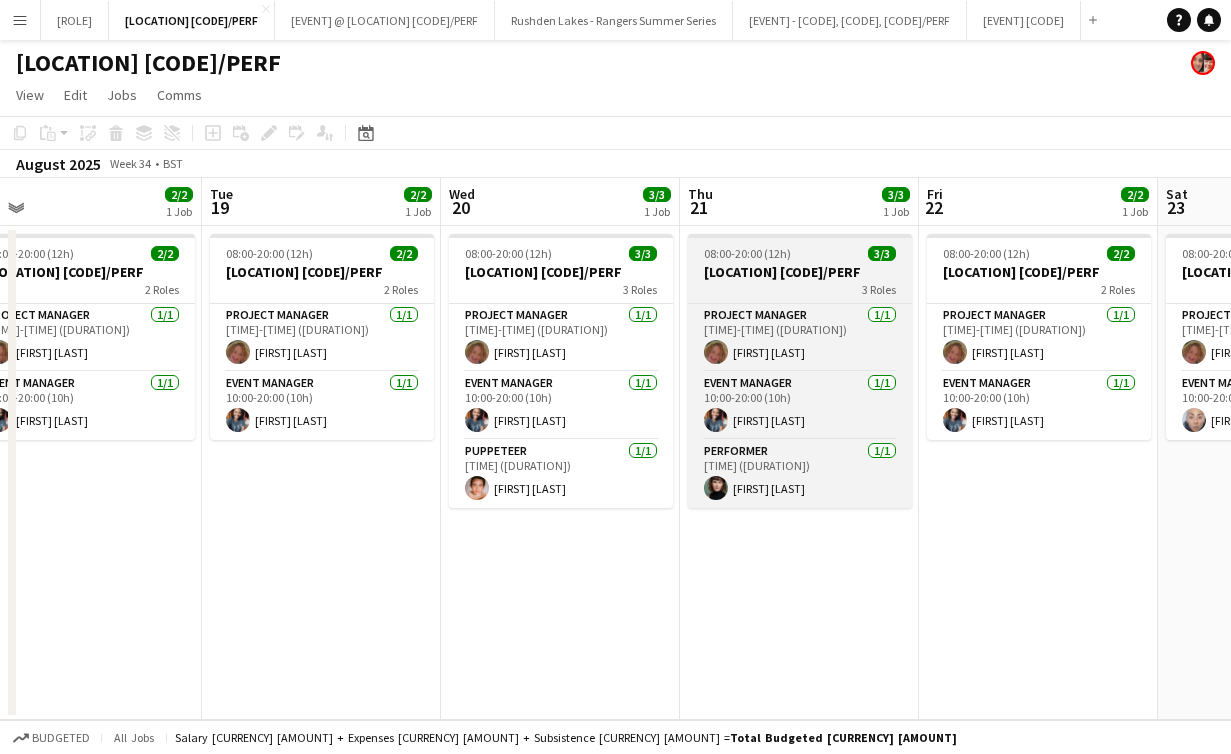 click on "Costa del [CITY] C&W25003/PERF" at bounding box center [800, 272] 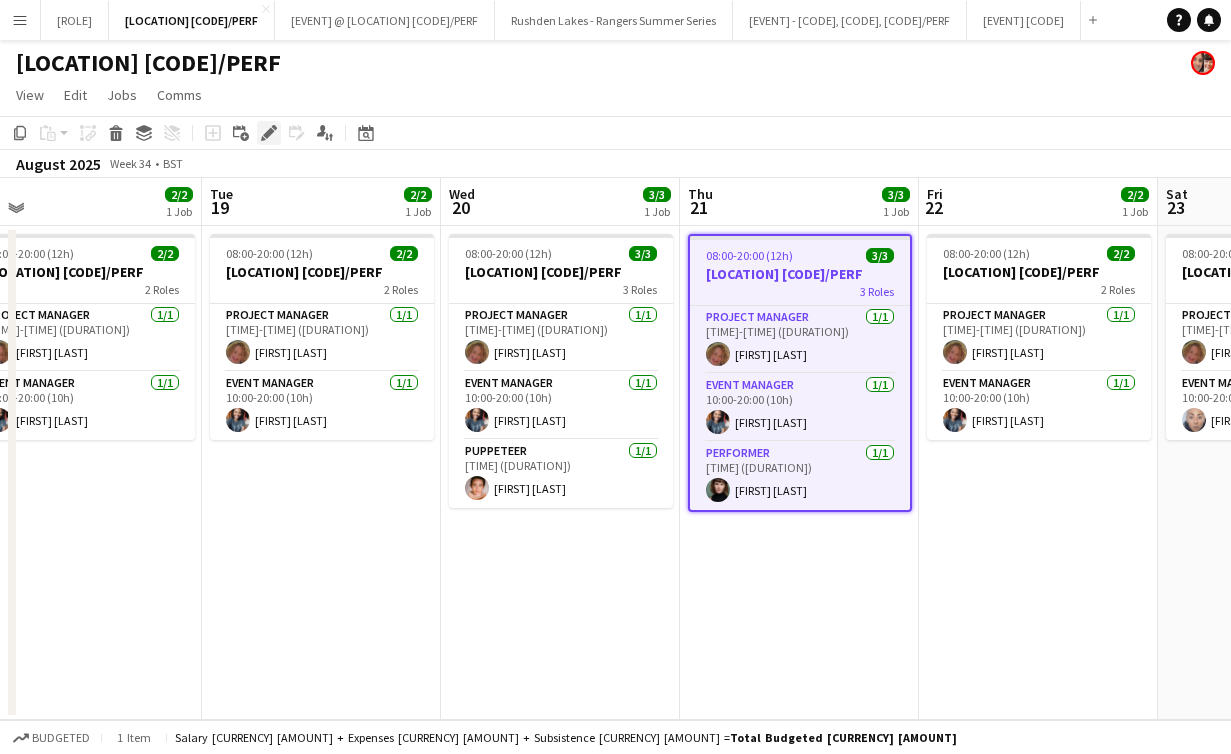 click on "Edit" 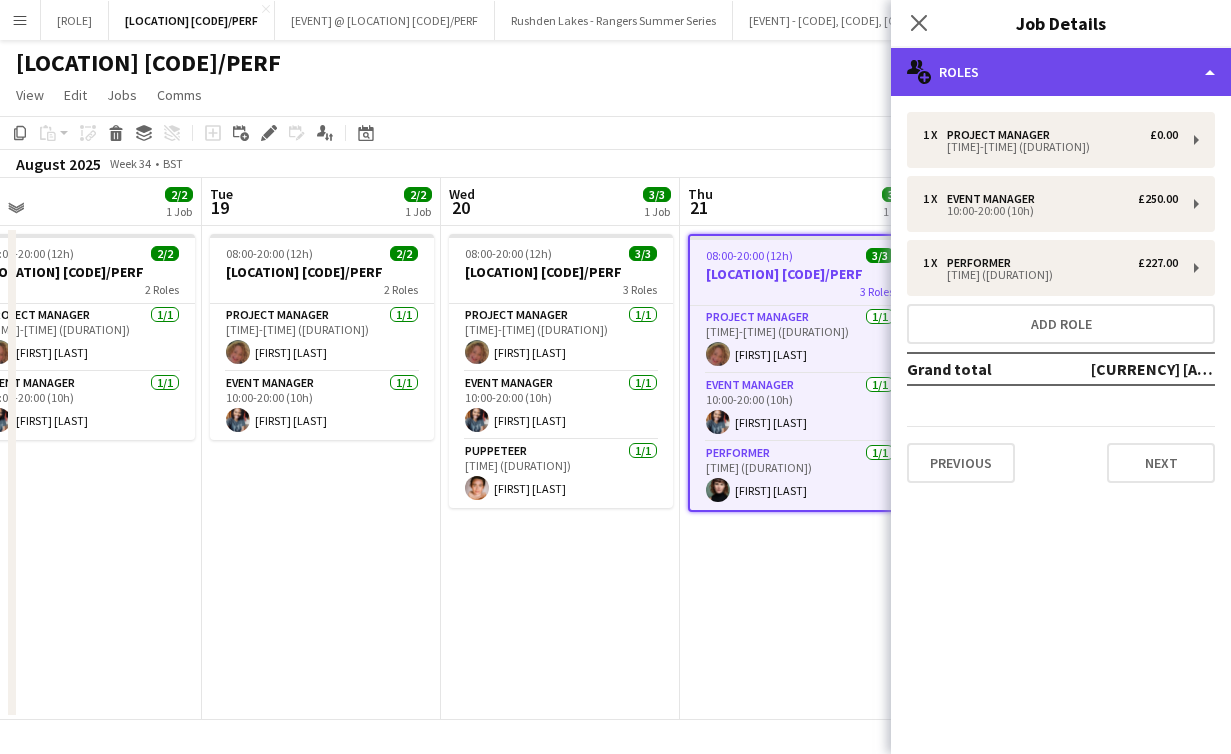 click on "multiple-users-add
Roles" 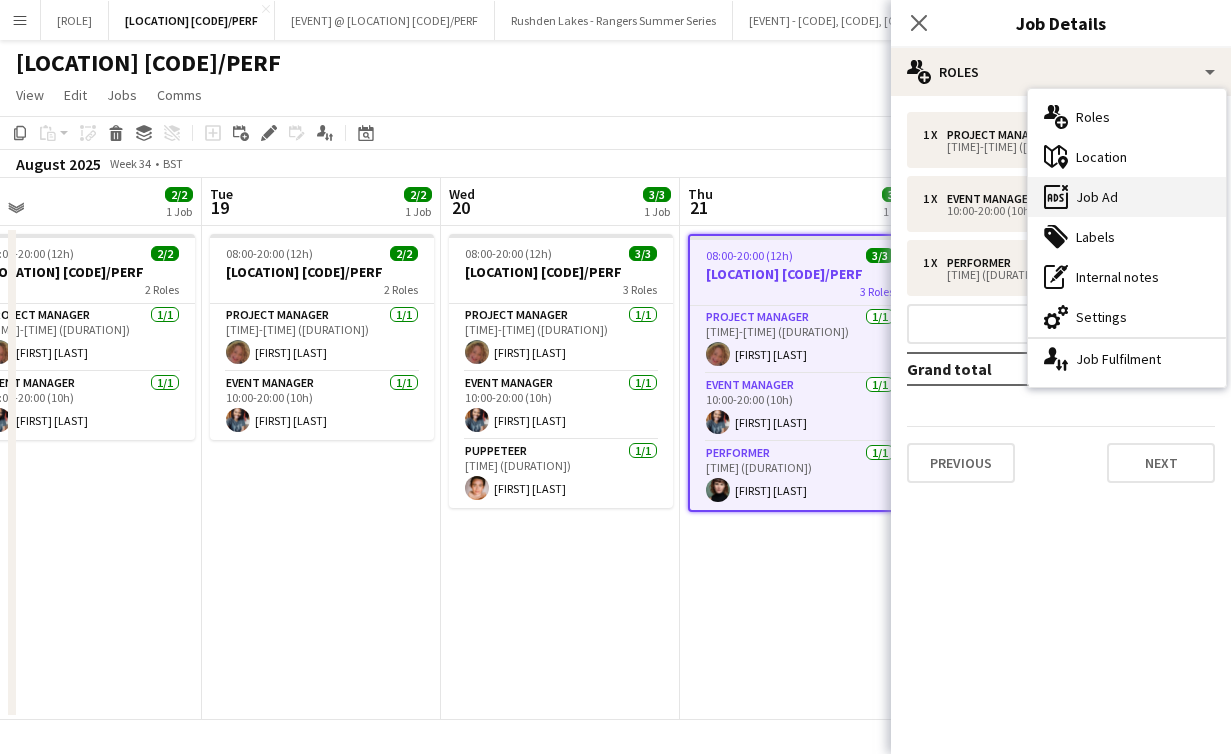 click on "ads-window
Job Ad" at bounding box center (1127, 197) 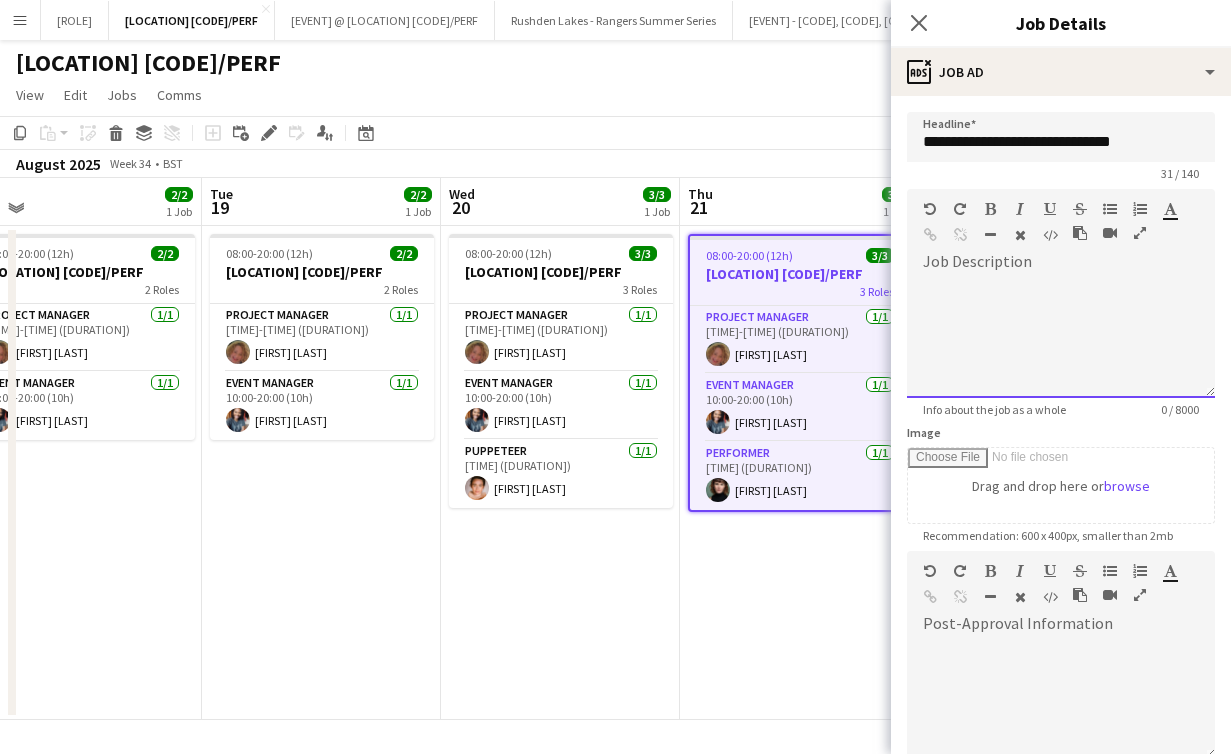 click at bounding box center (1061, 338) 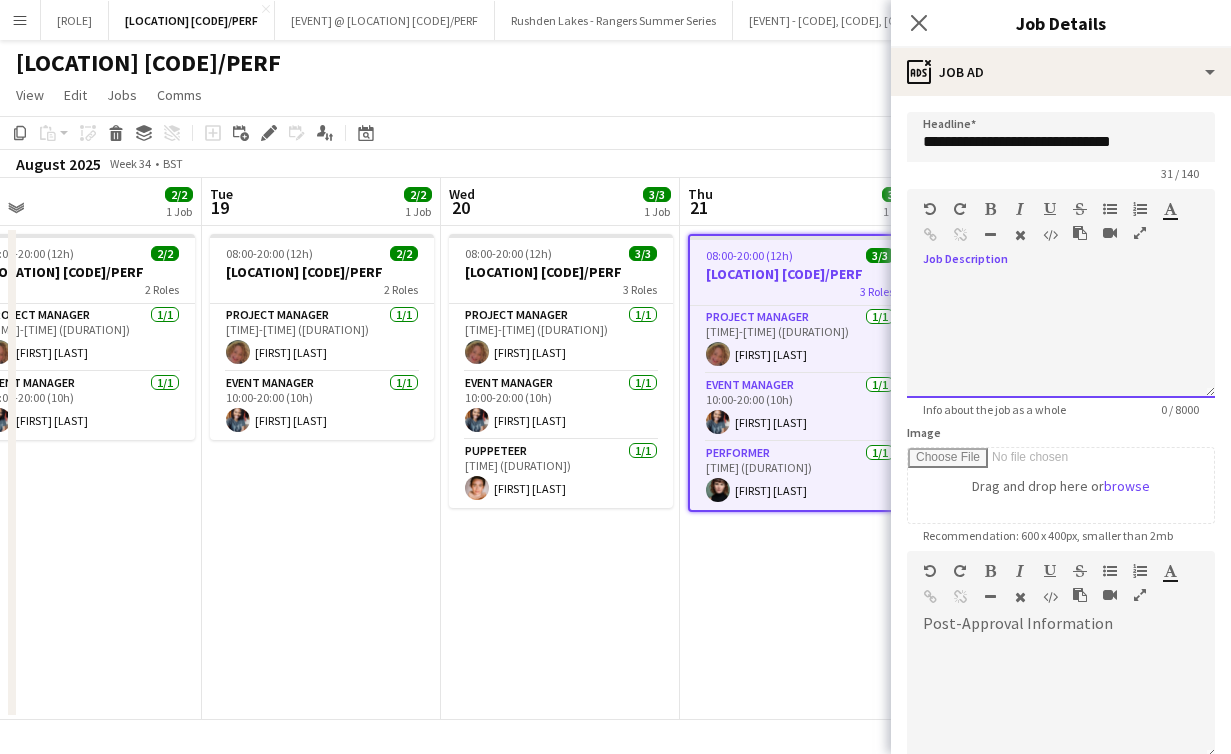 type 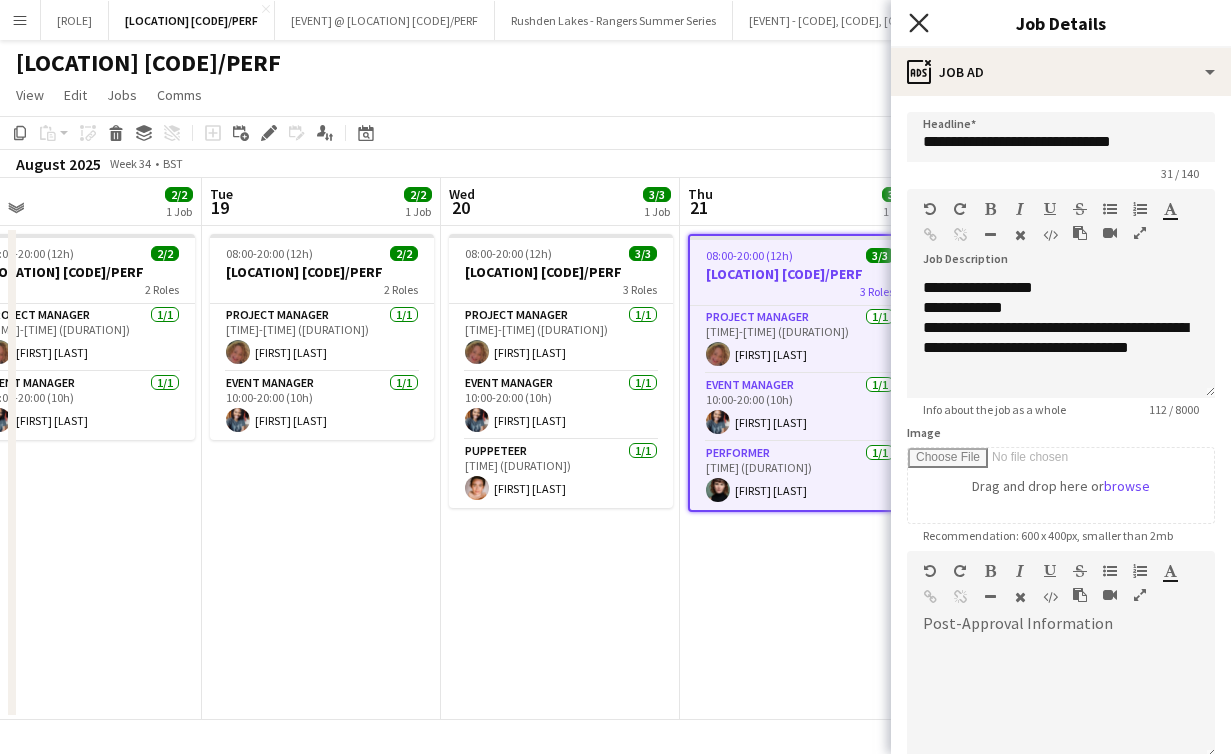click on "Close pop-in" 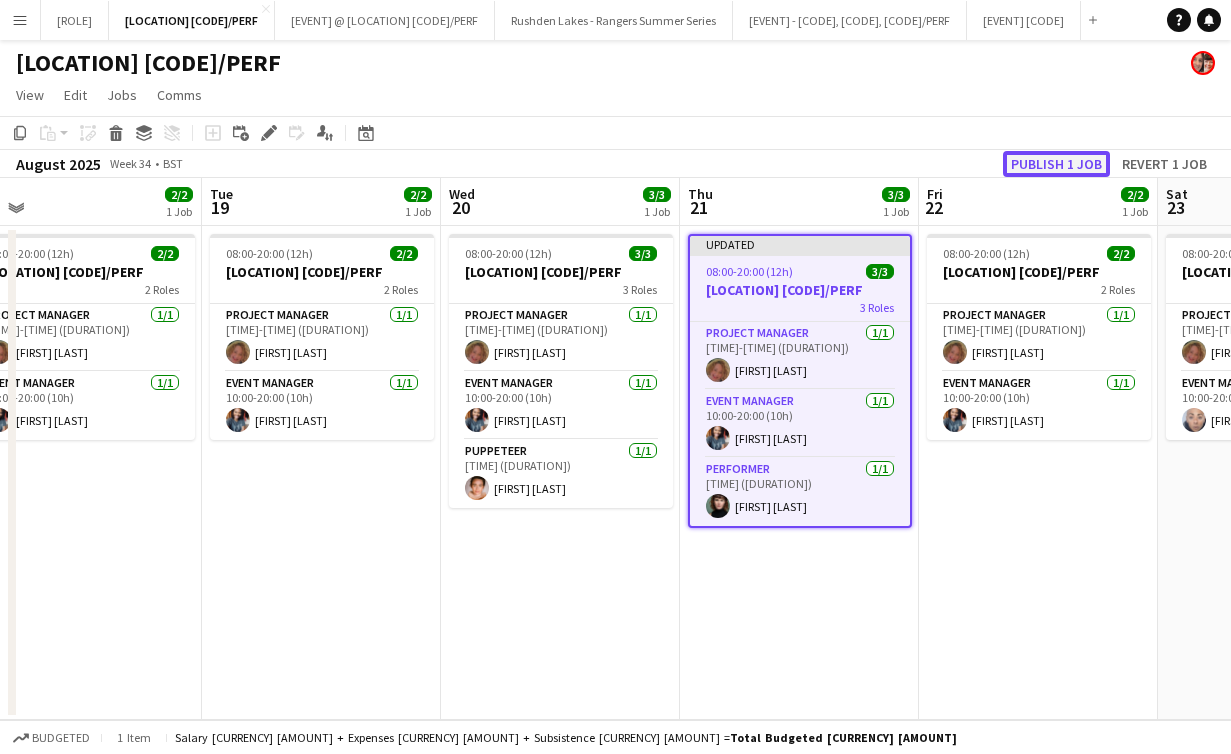 click on "Publish 1 job" 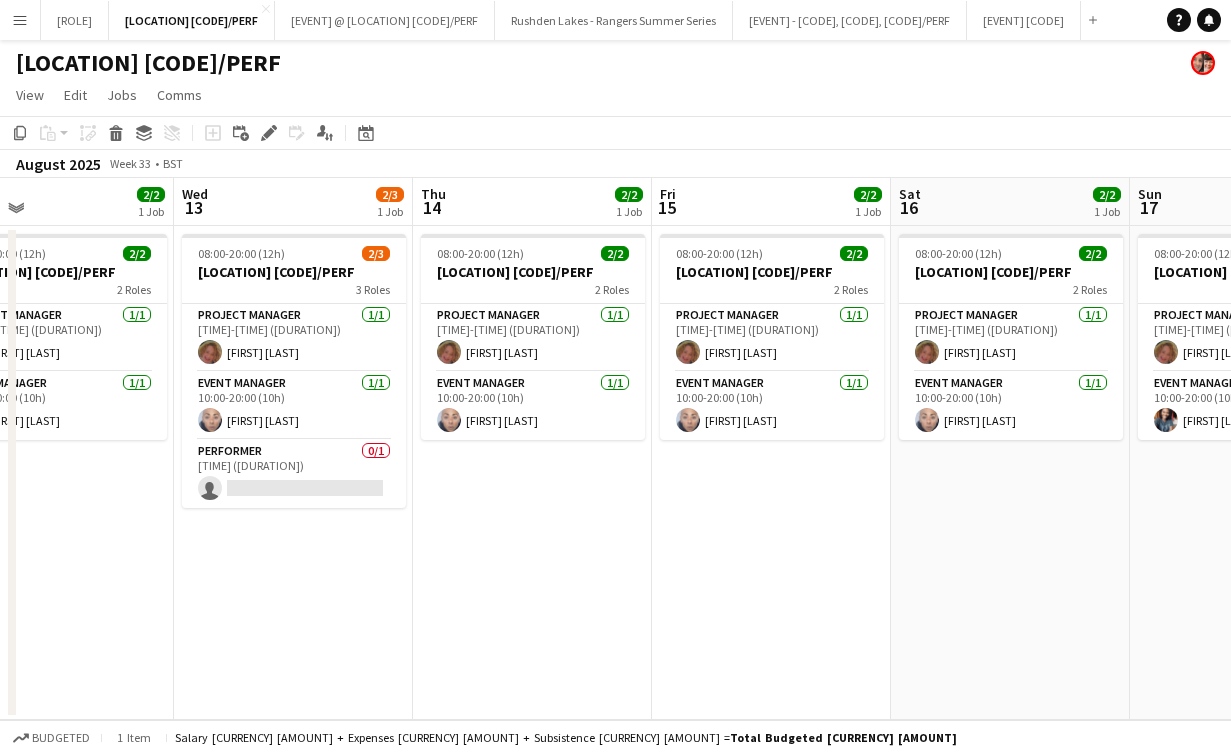 scroll, scrollTop: 0, scrollLeft: 539, axis: horizontal 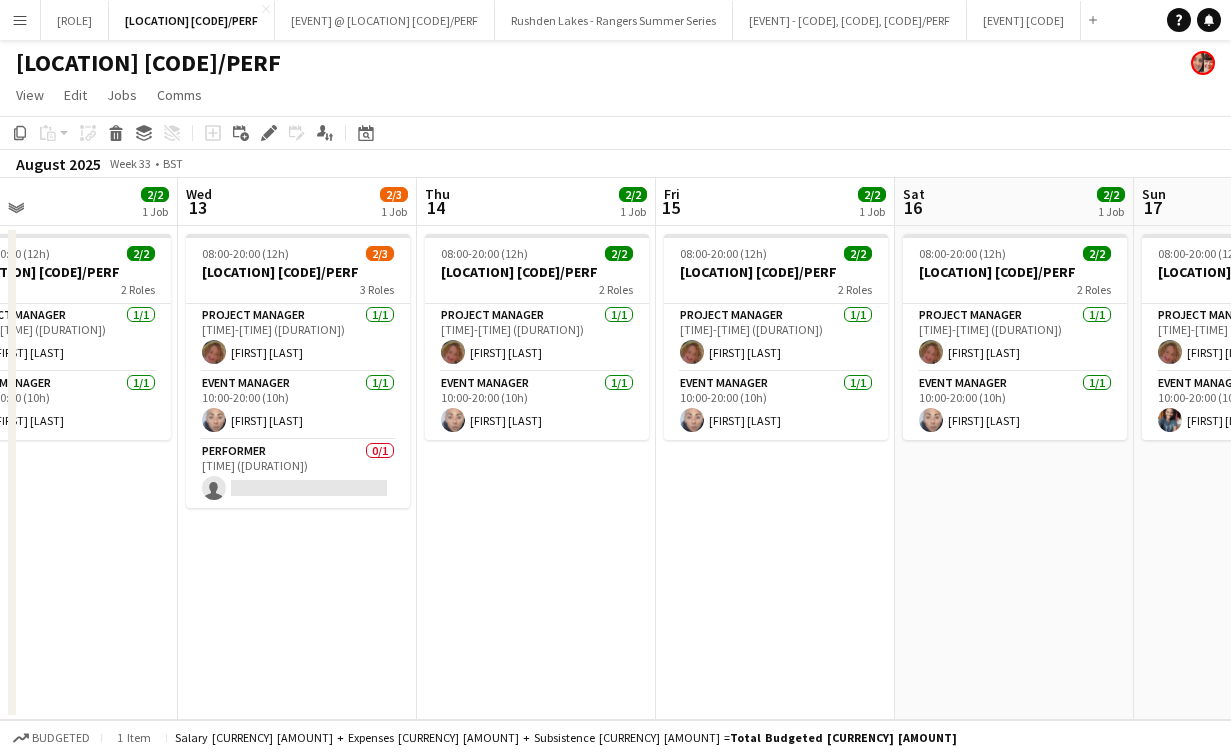 click on "Menu" at bounding box center (20, 20) 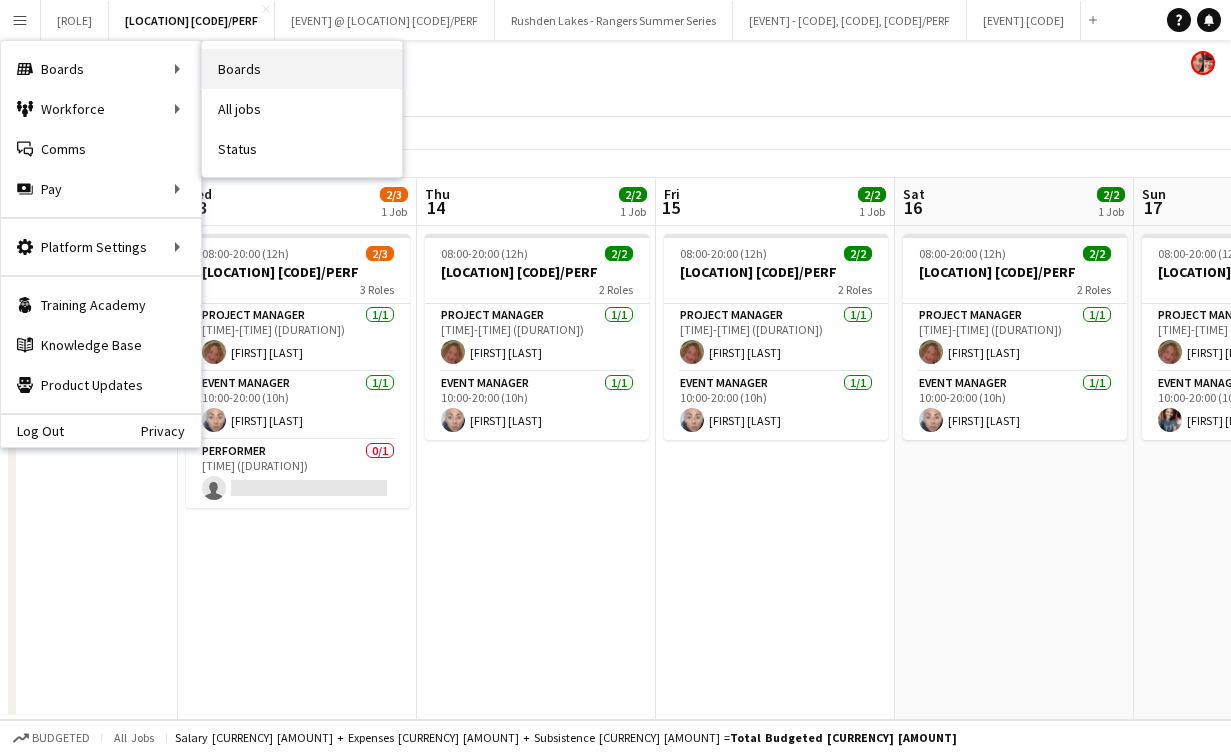 click on "Boards" at bounding box center (302, 69) 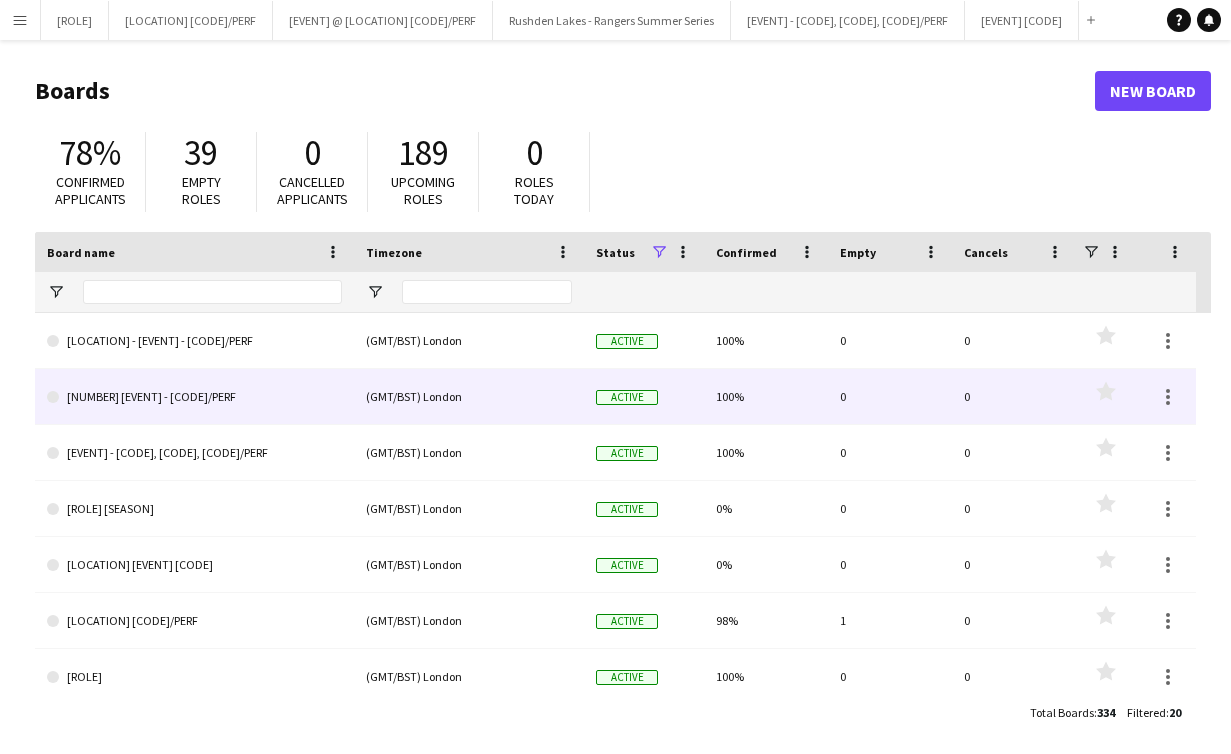 scroll, scrollTop: 133, scrollLeft: 0, axis: vertical 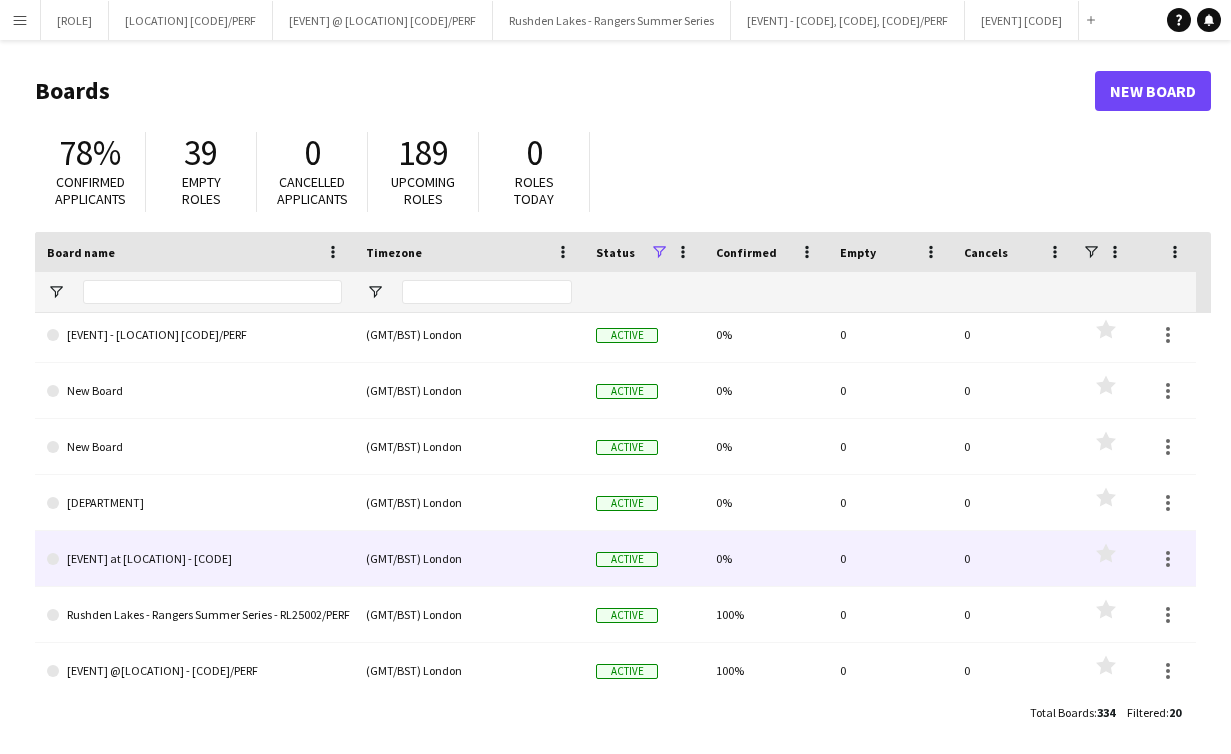 click on "Reimagine your fashion @ [CITY] - MAN25002" 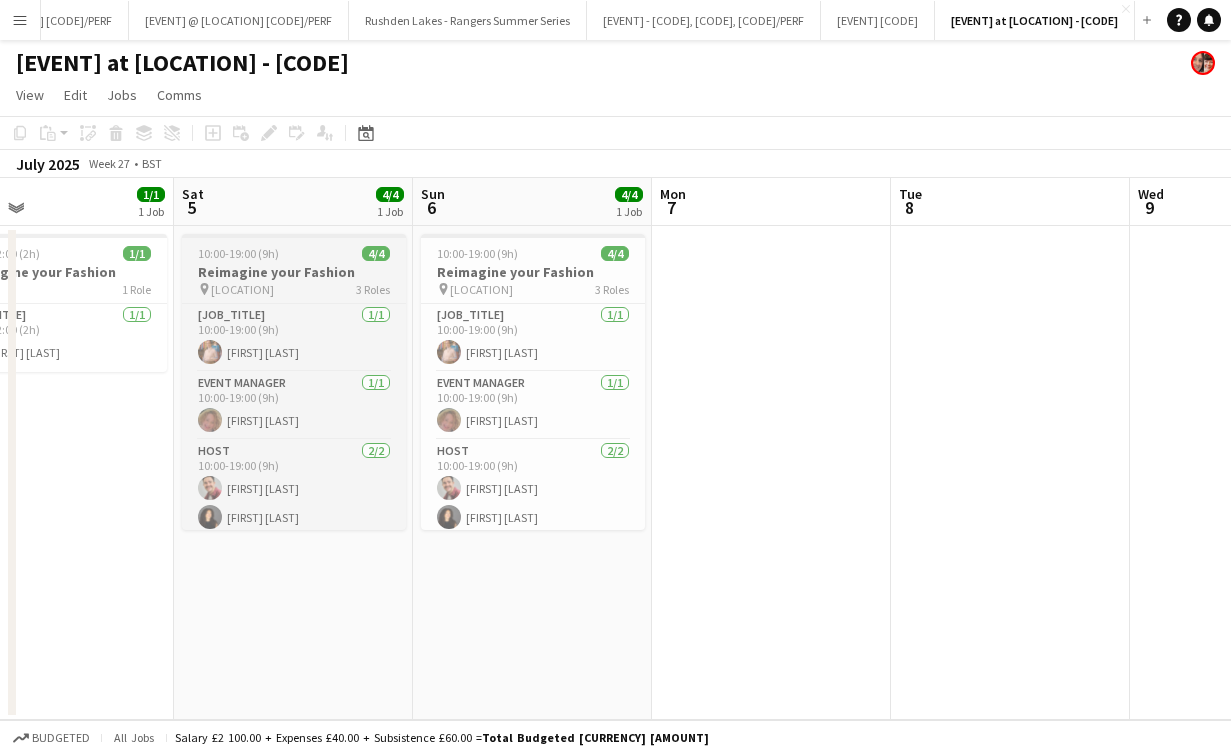 click on "10:00-19:00 (9h)    4/4" at bounding box center (294, 253) 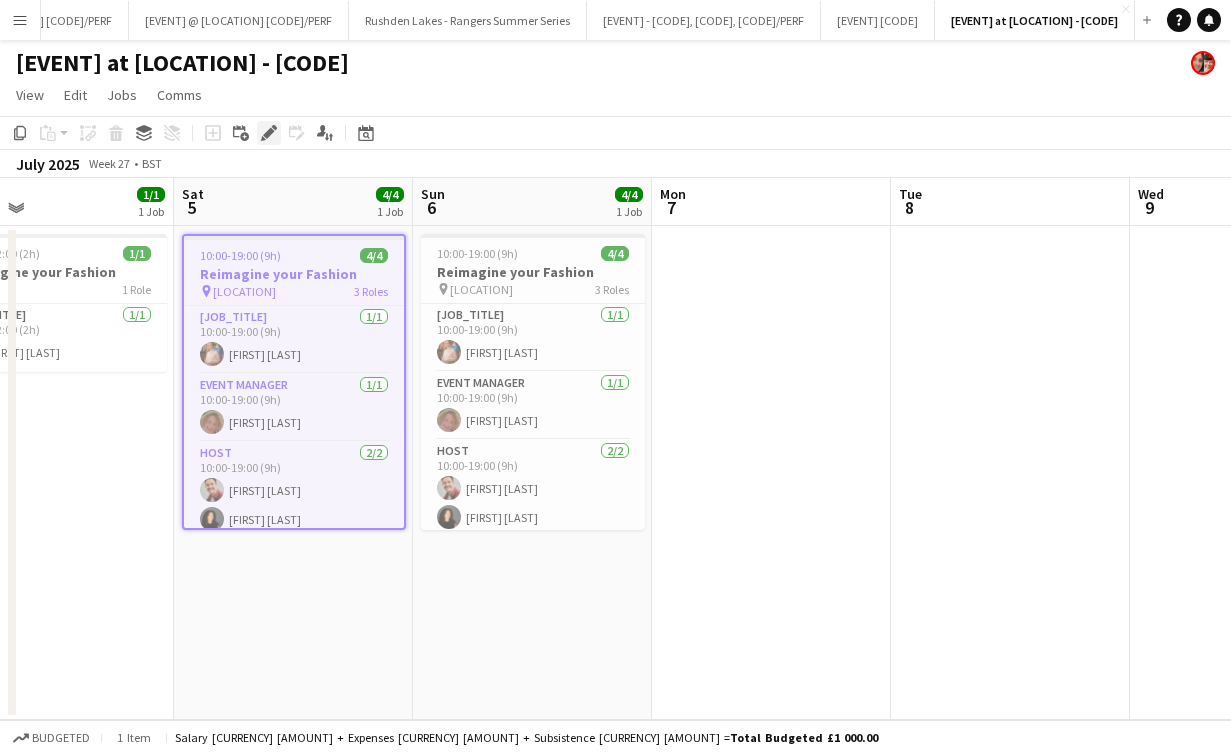 click on "Edit" 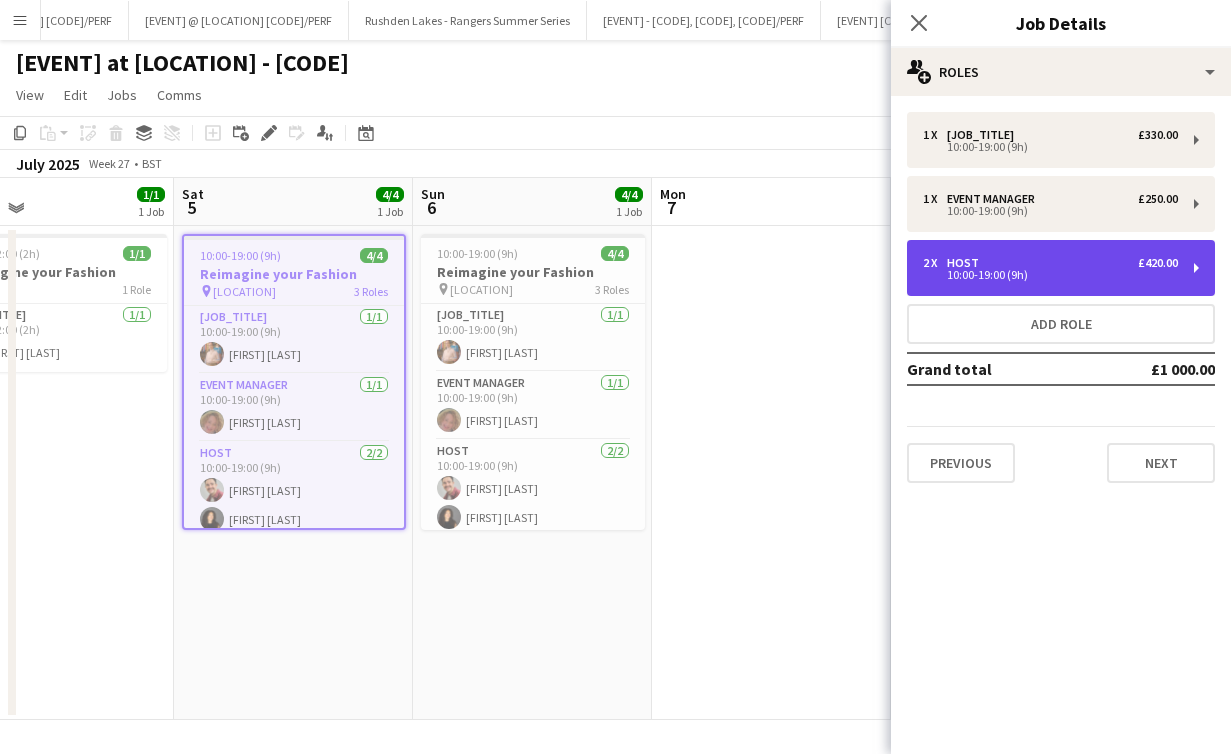 click on "2 x   Host   £420.00" at bounding box center [1050, 263] 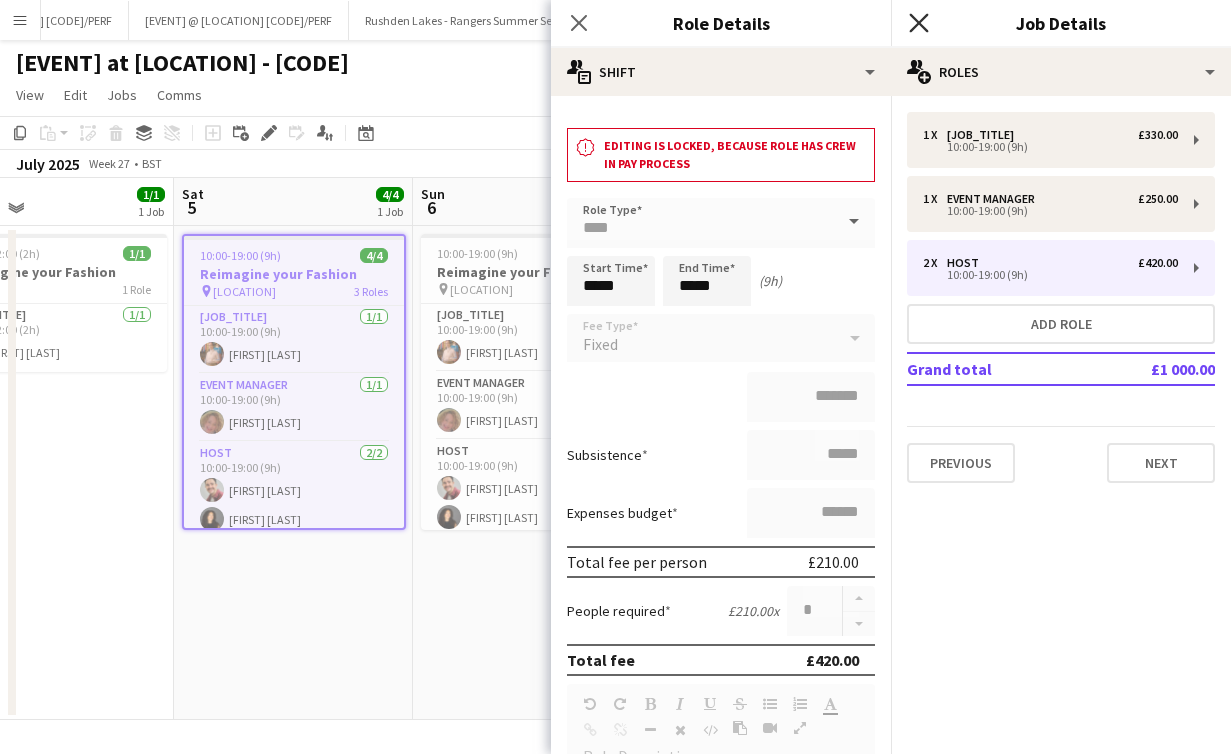 click on "Close pop-in" 